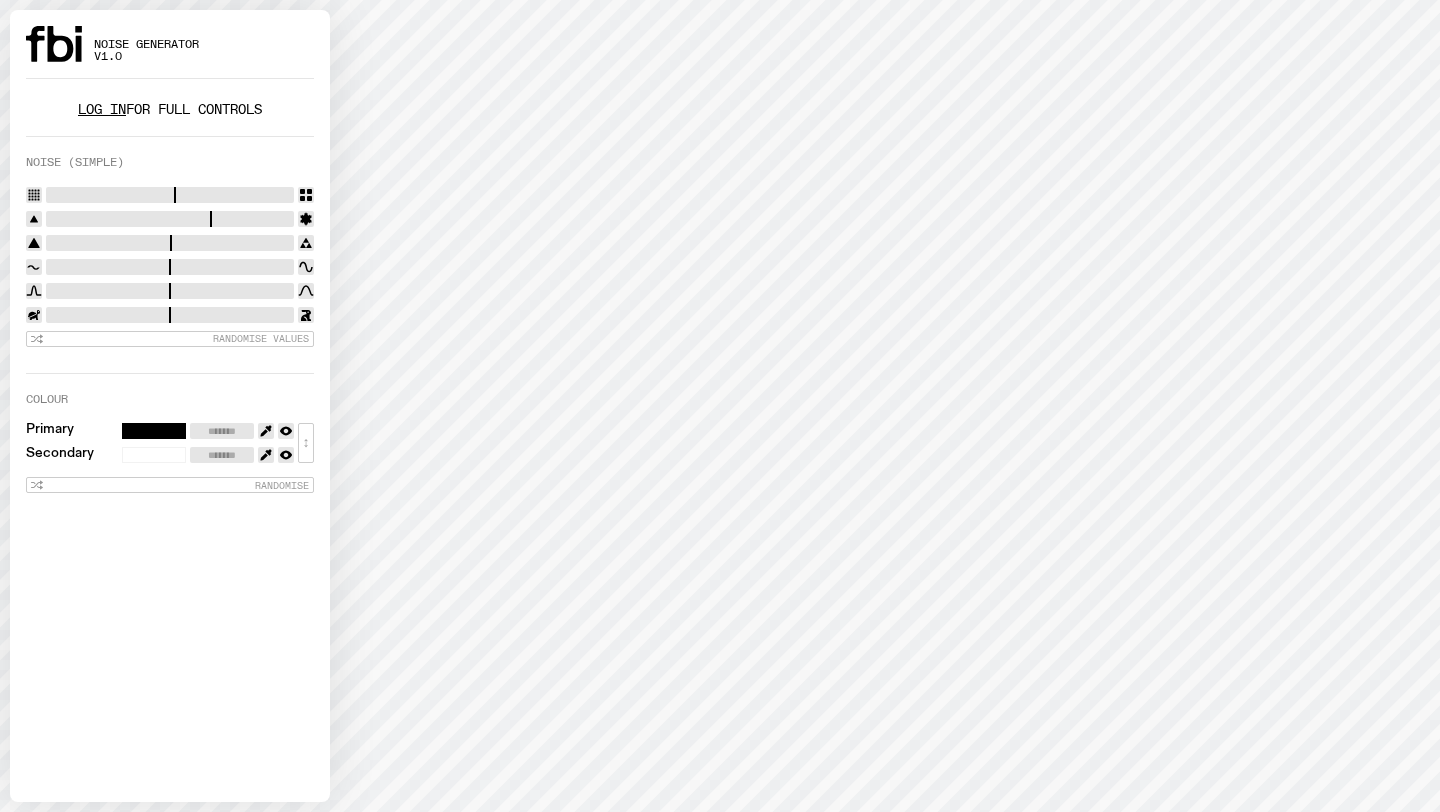scroll, scrollTop: 0, scrollLeft: 0, axis: both 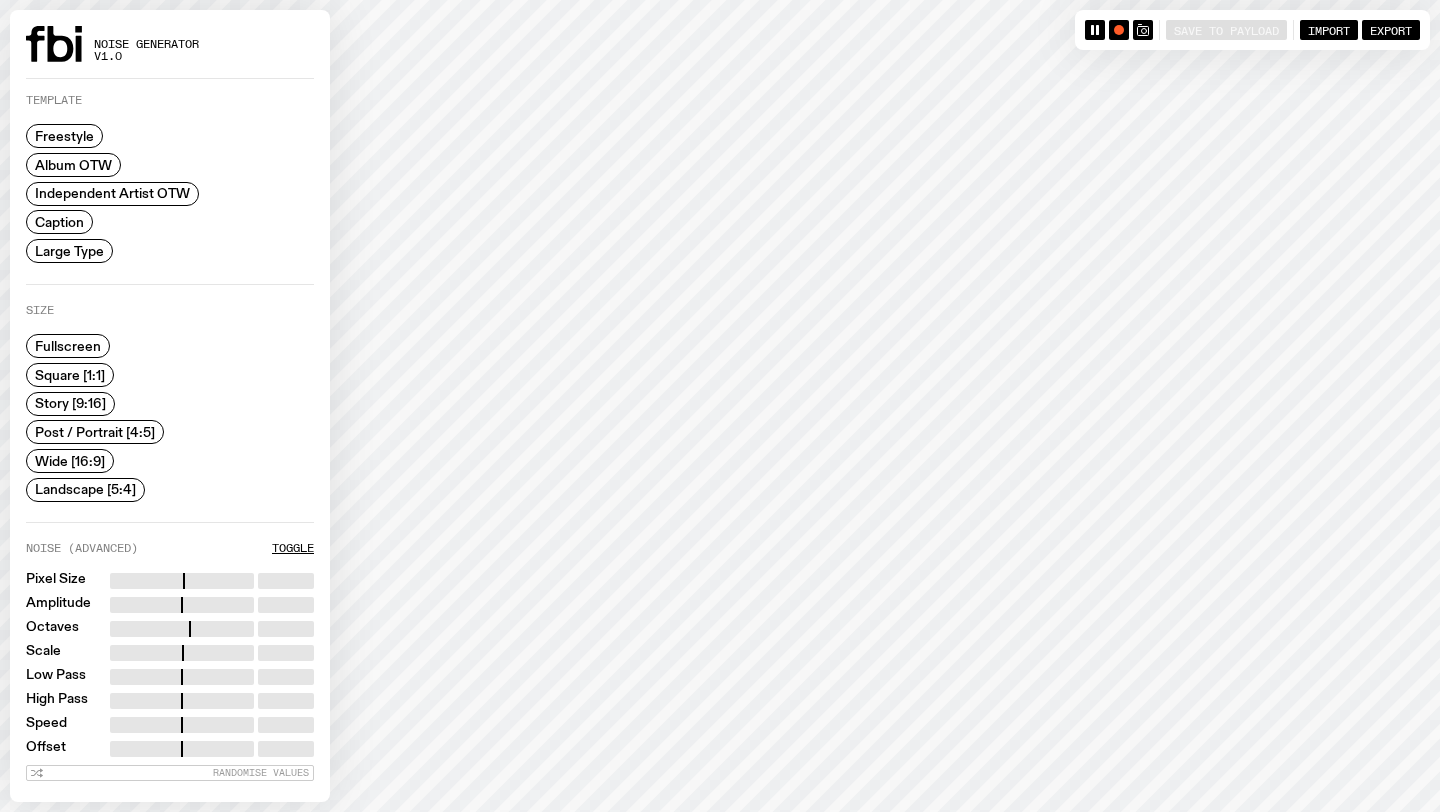 click on "Story [9:16]" at bounding box center (70, 403) 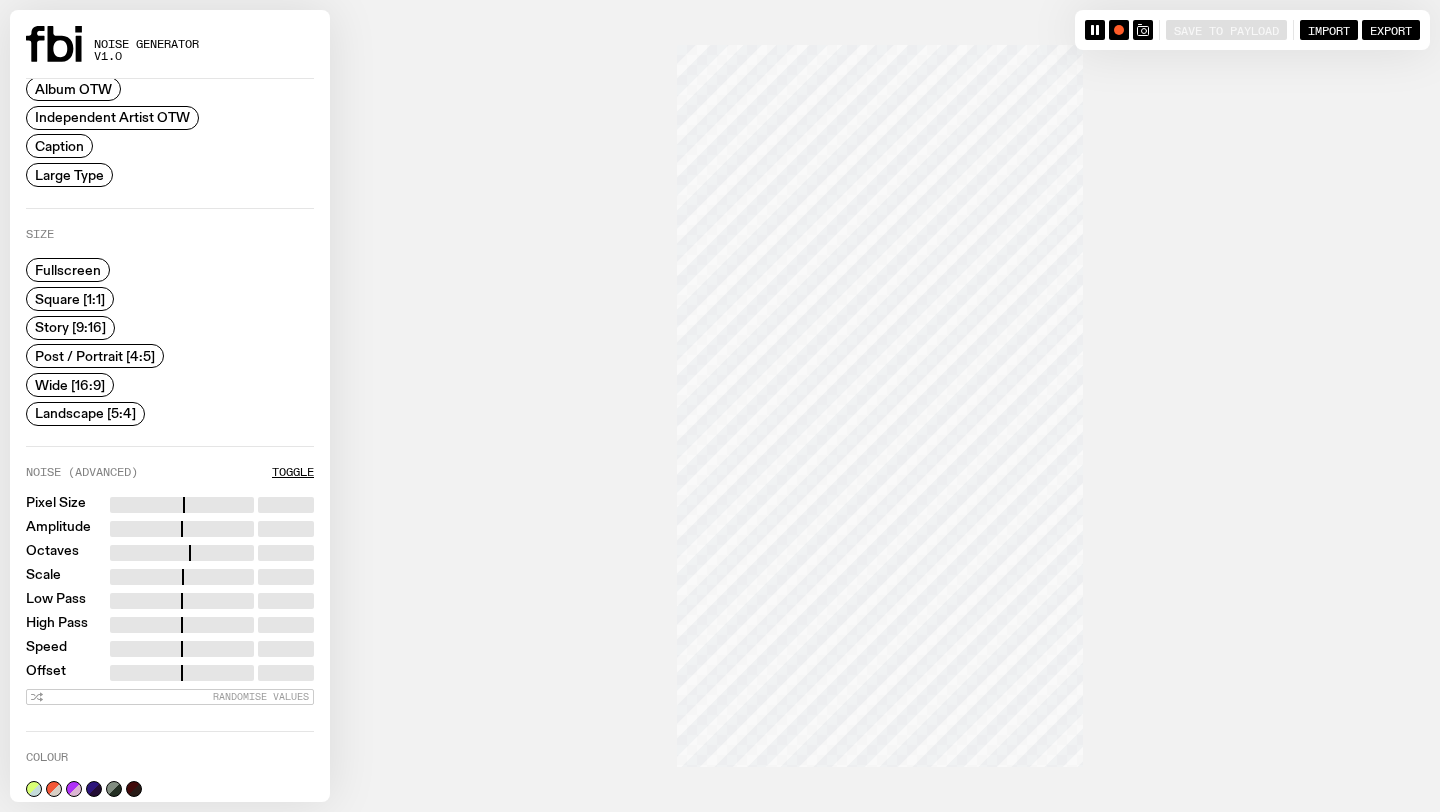 scroll, scrollTop: 0, scrollLeft: 0, axis: both 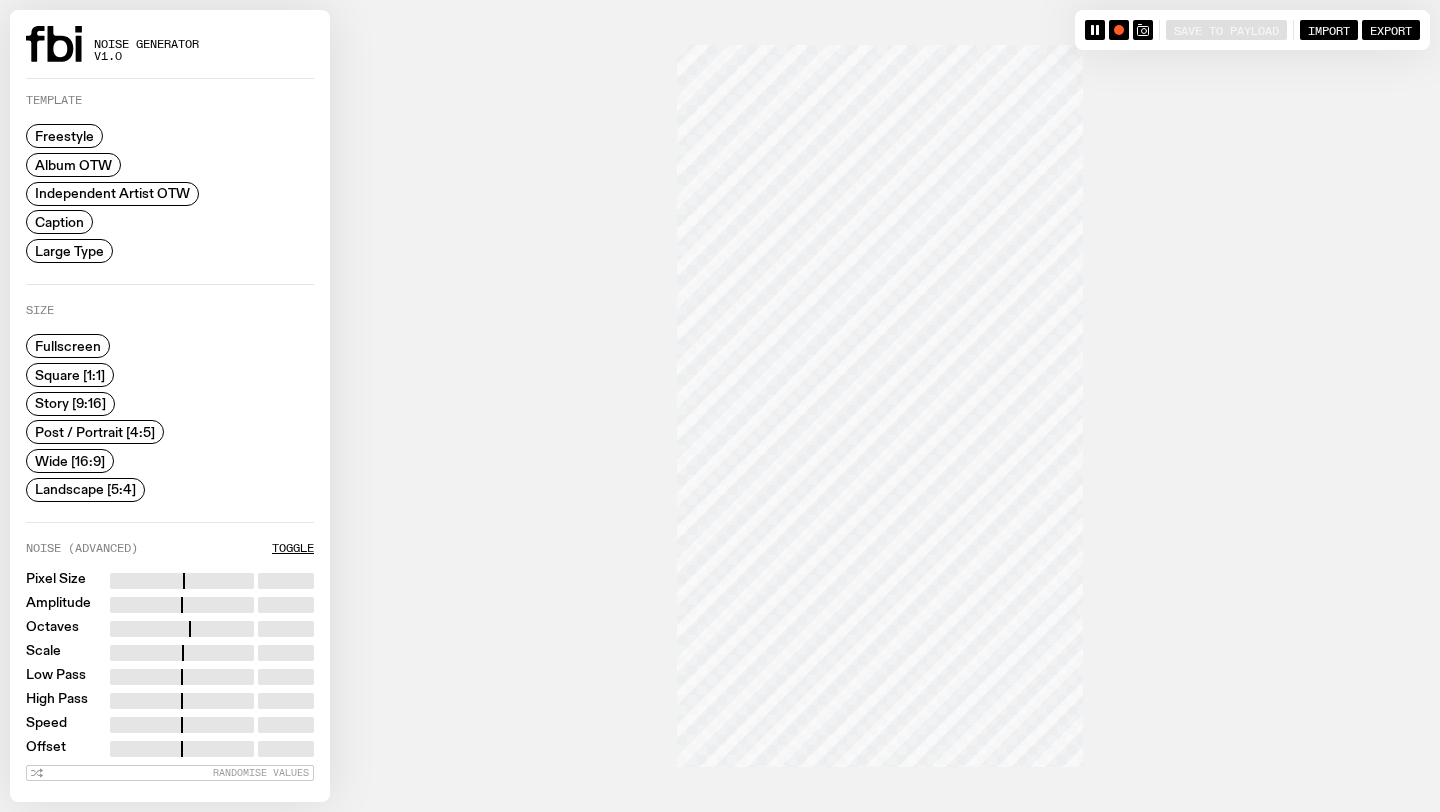 click on "Album OTW" at bounding box center [73, 164] 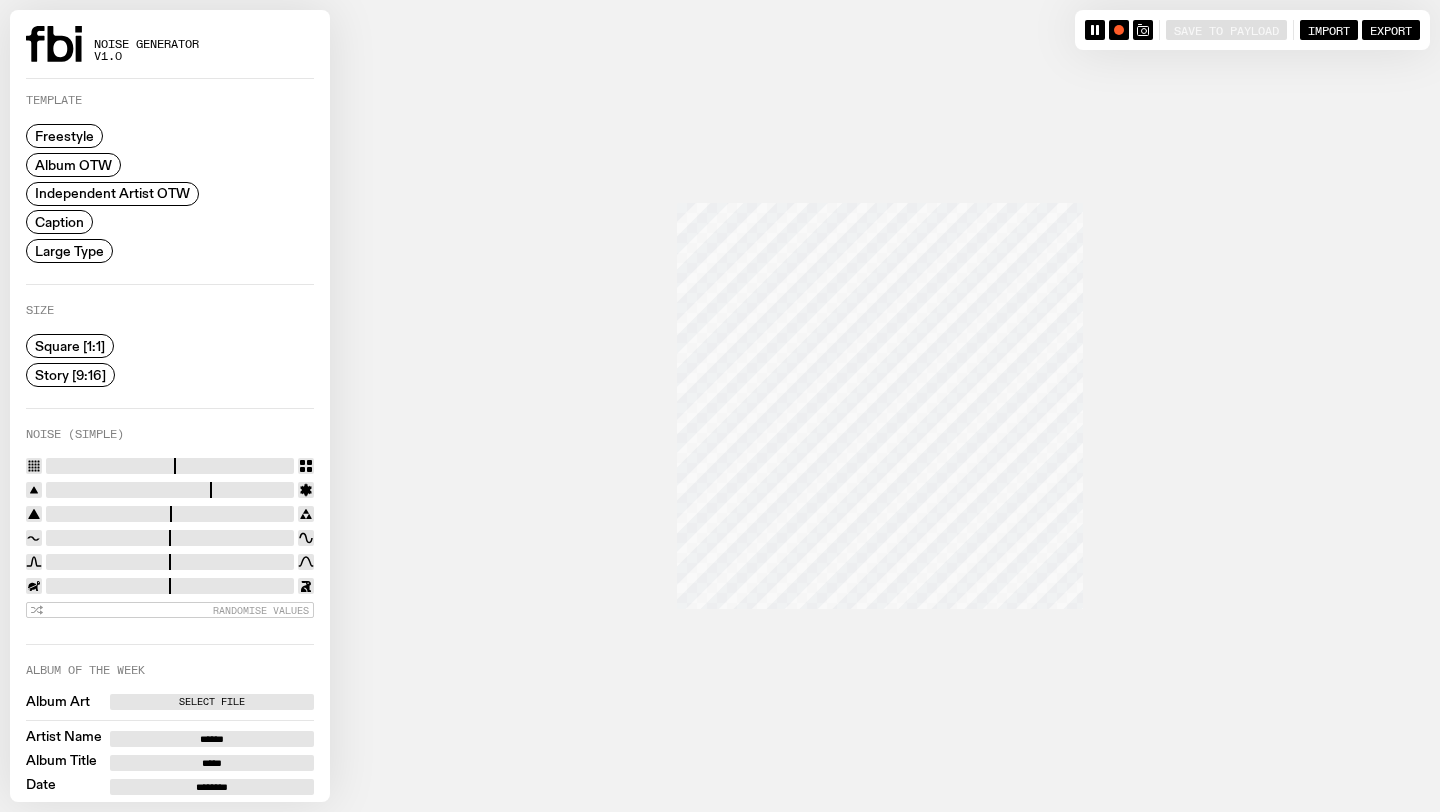 click on "Freestyle Album OTW Independent Artist OTW Caption Large Type" at bounding box center [112, 193] 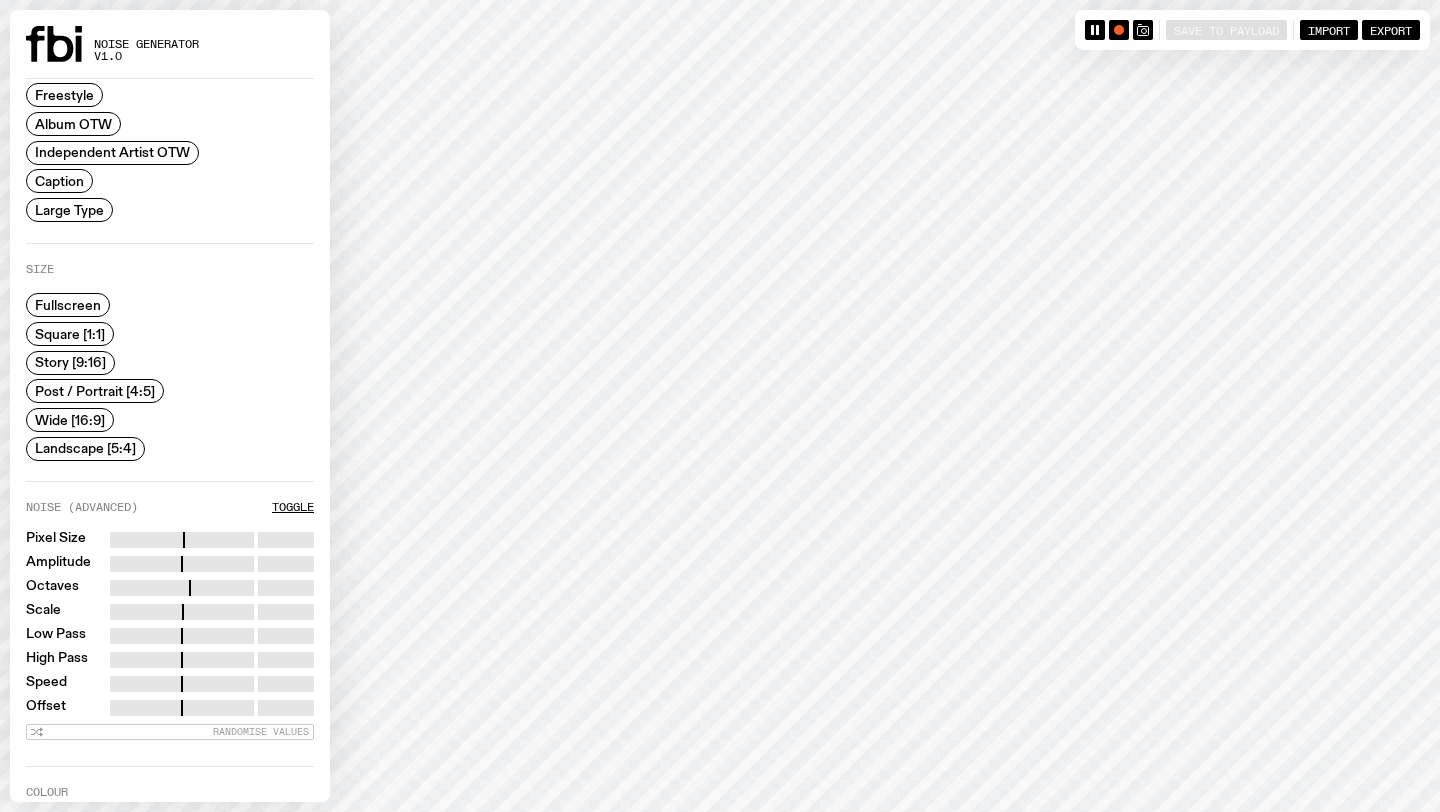 scroll, scrollTop: 172, scrollLeft: 0, axis: vertical 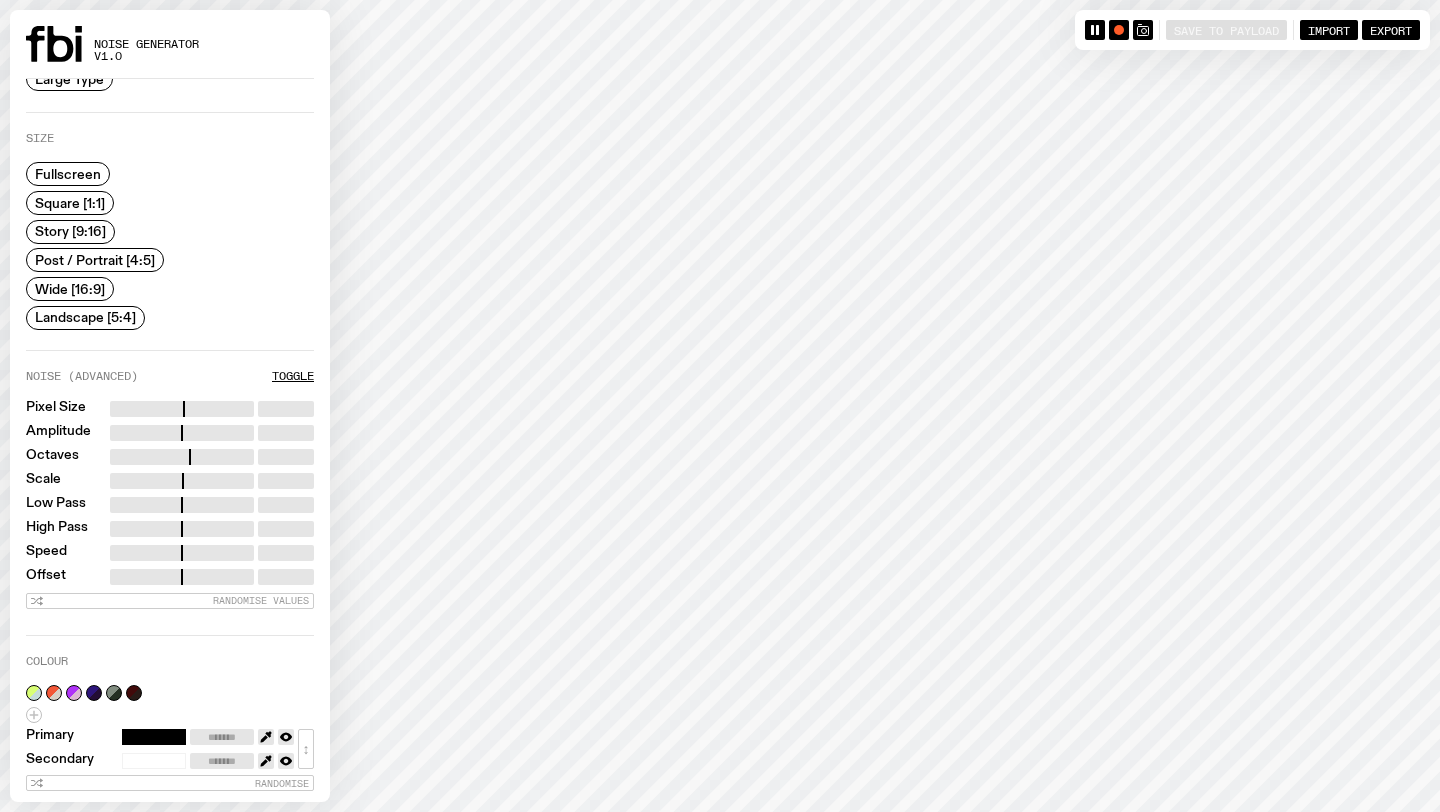 click on "Story [9:16]" at bounding box center [70, 231] 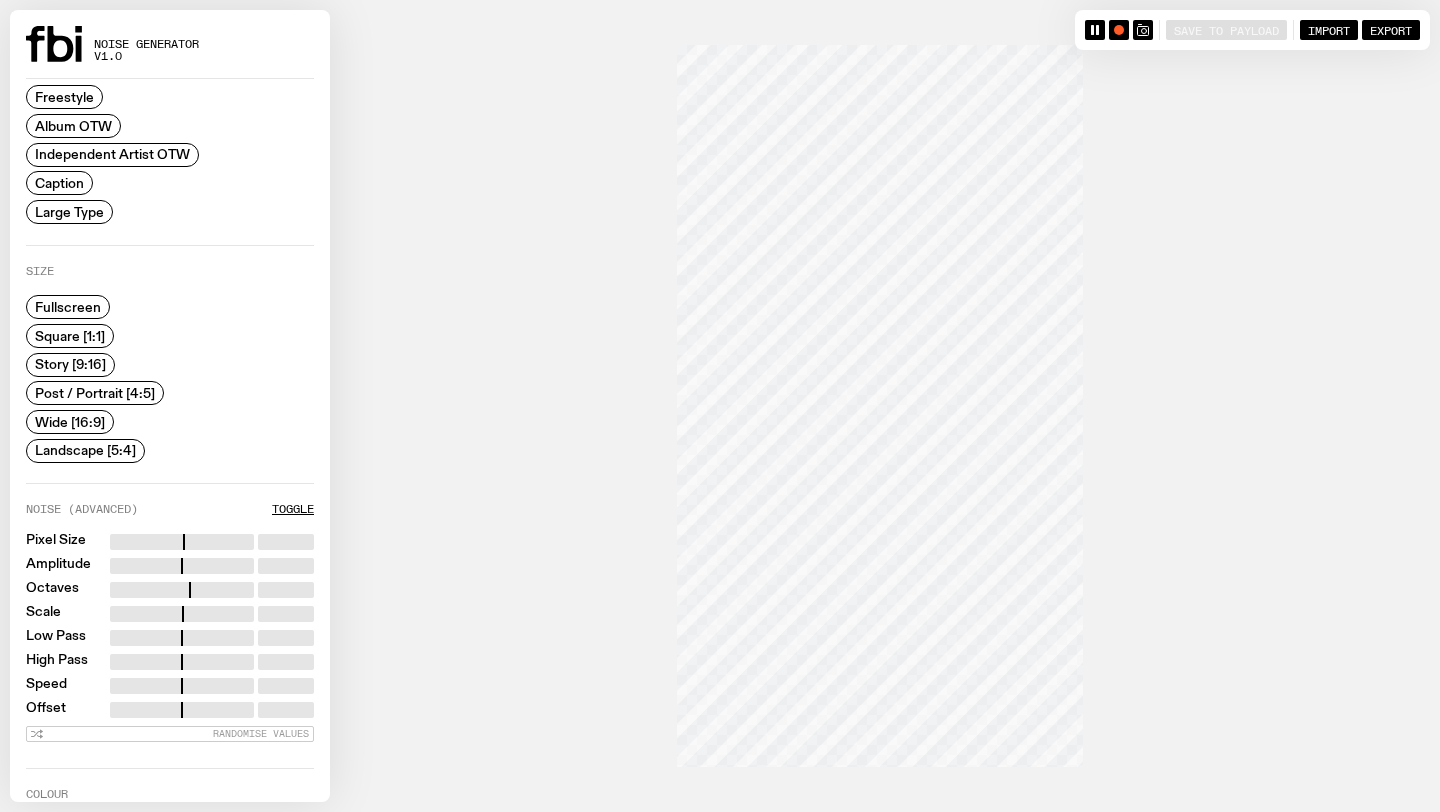 scroll, scrollTop: 9, scrollLeft: 0, axis: vertical 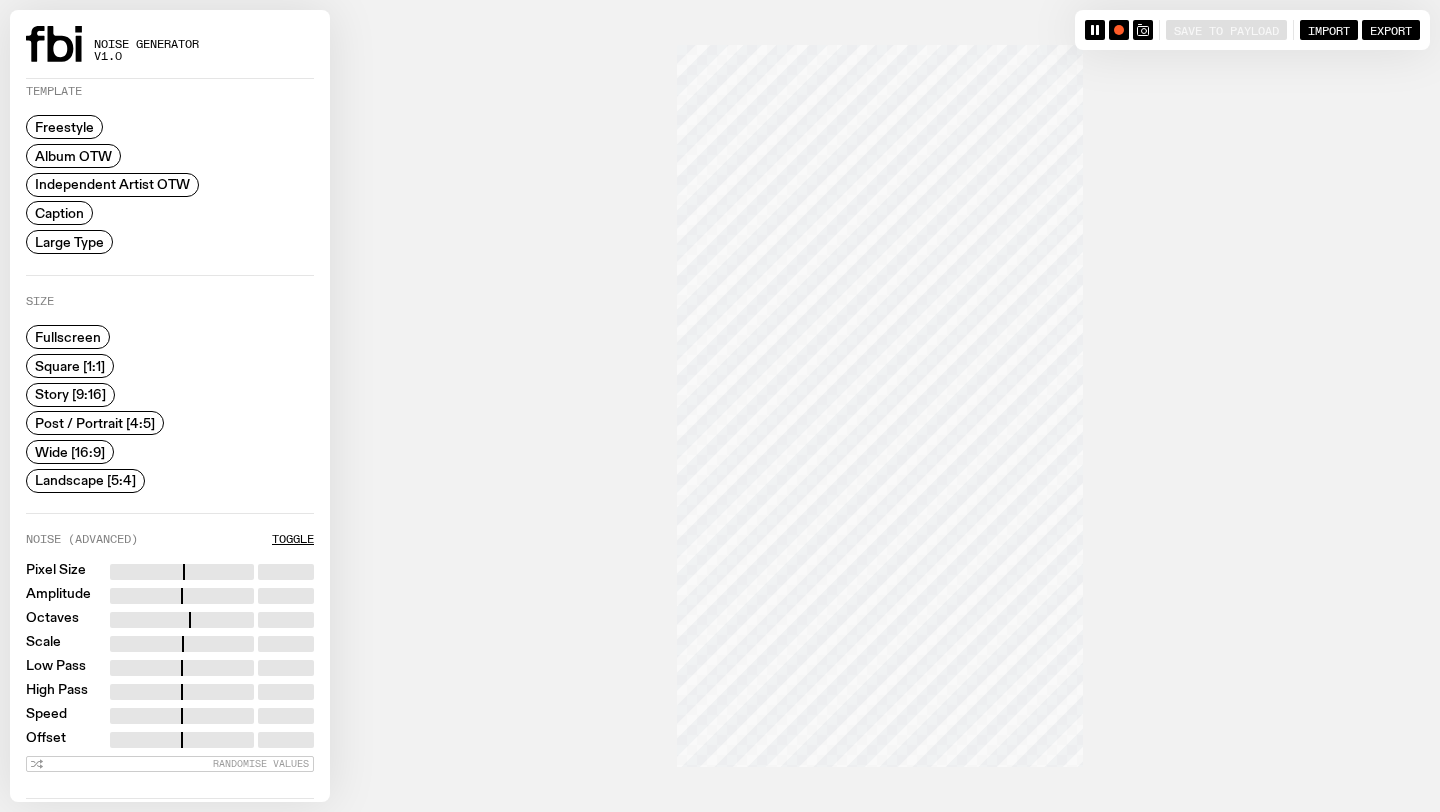 click on "Large Type" at bounding box center [69, 241] 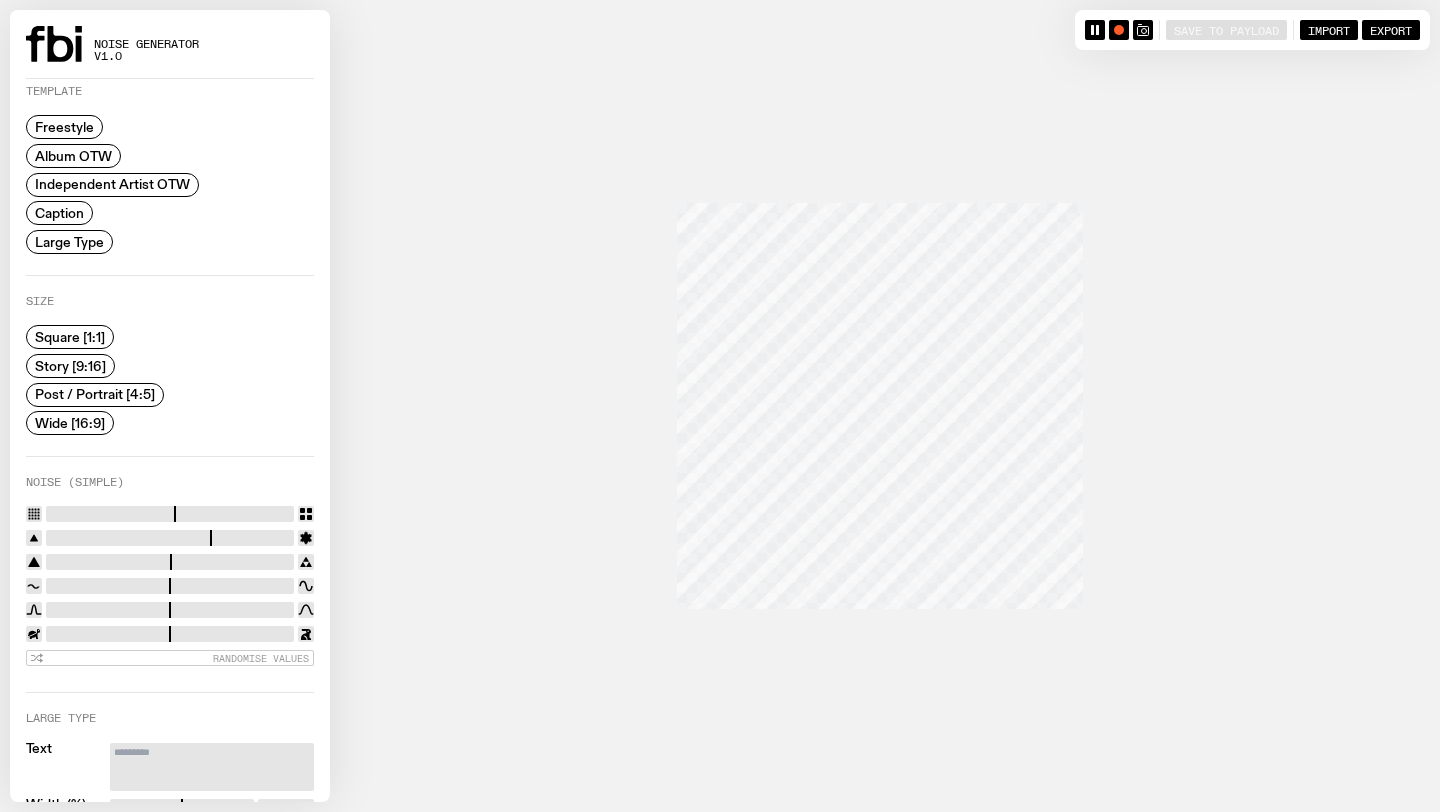 click on "Story [9:16]" at bounding box center (70, 365) 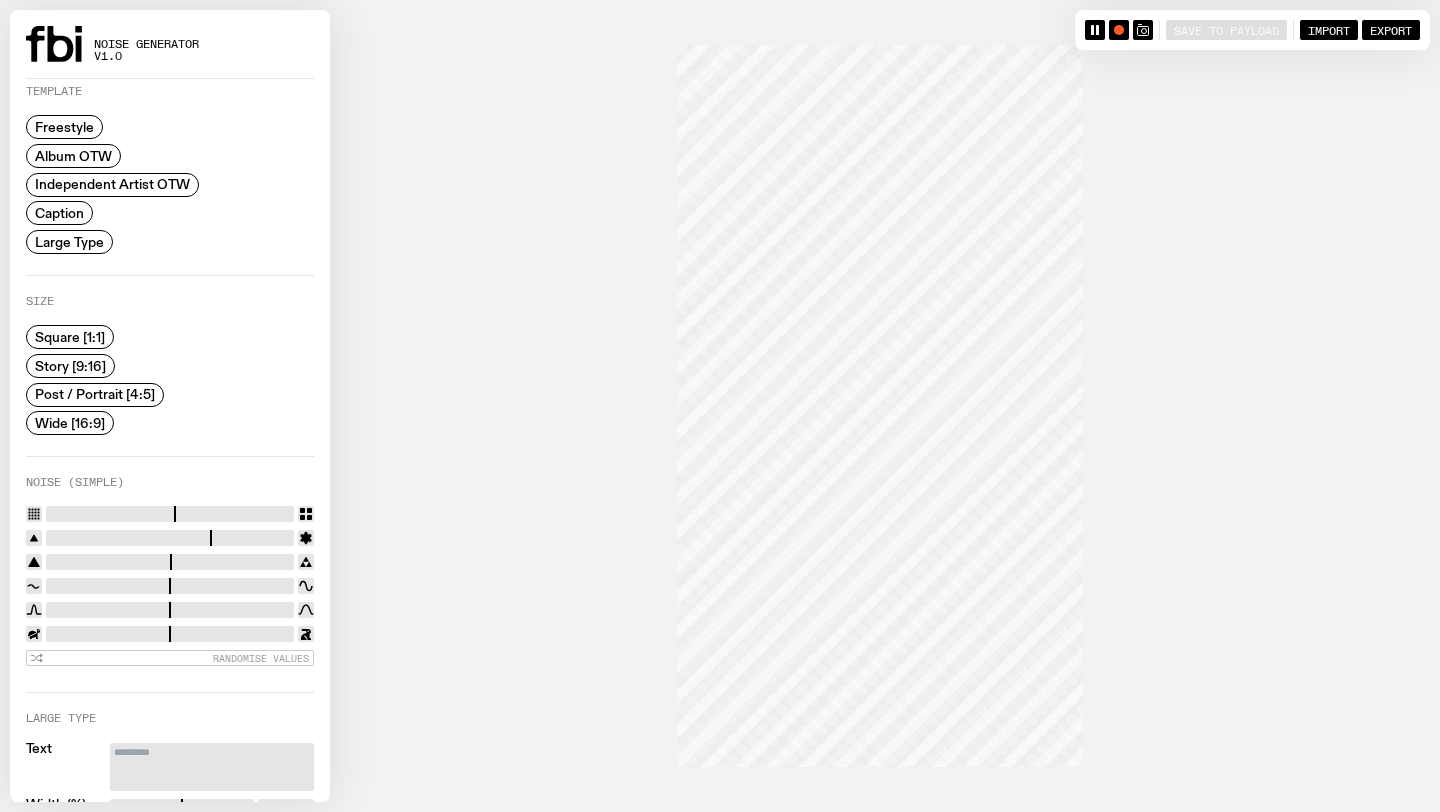 click on "Caption" at bounding box center [59, 213] 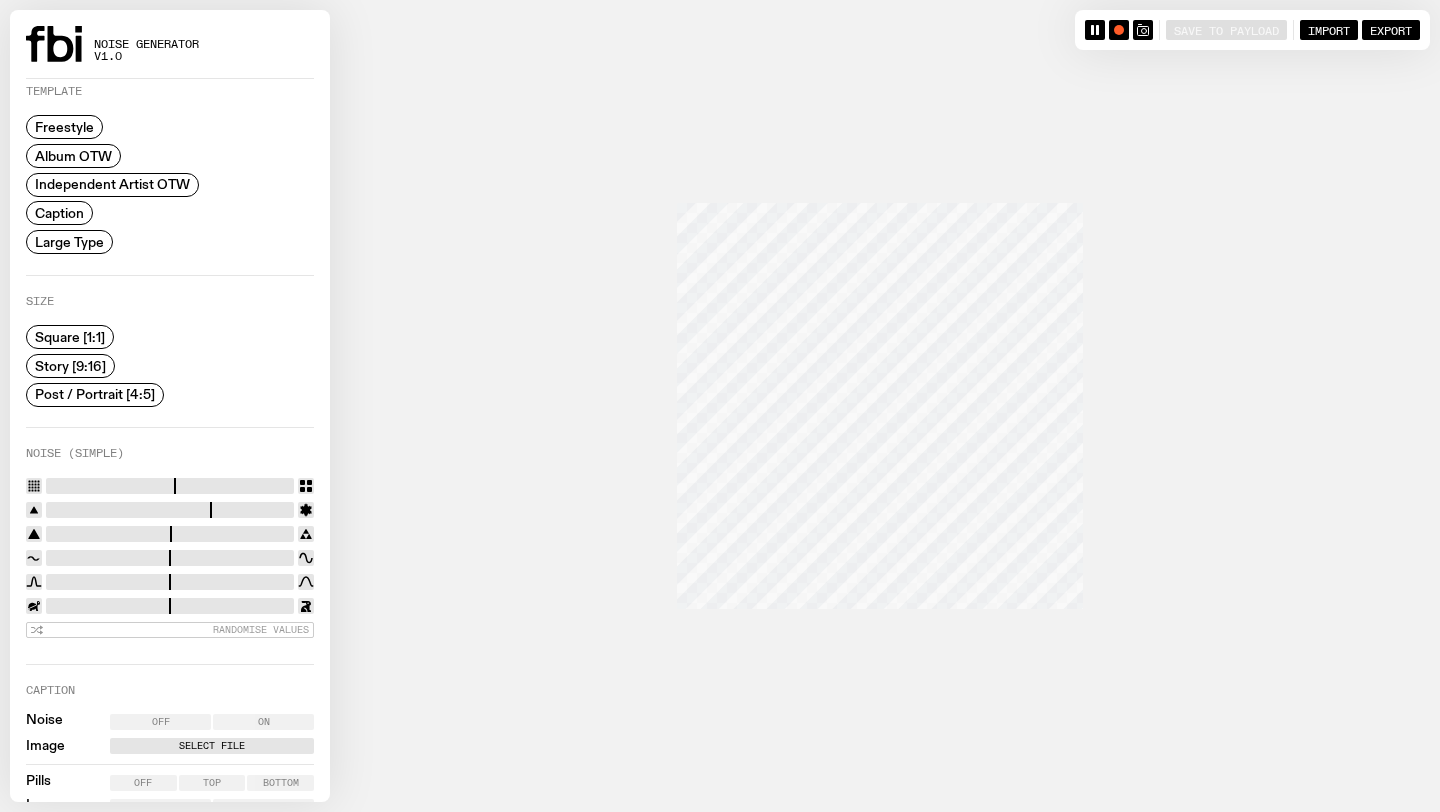 click on "Story [9:16]" at bounding box center [70, 365] 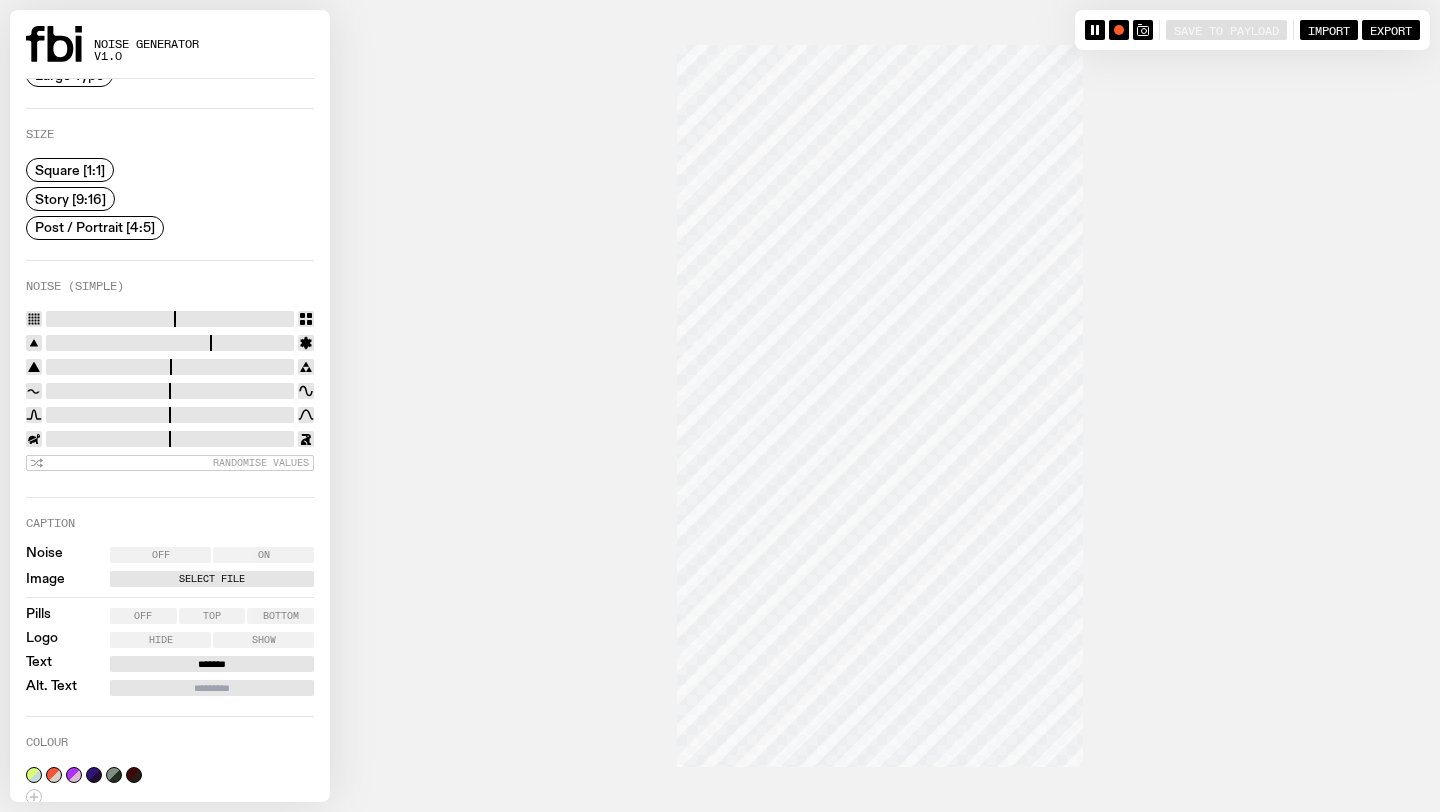 scroll, scrollTop: 258, scrollLeft: 0, axis: vertical 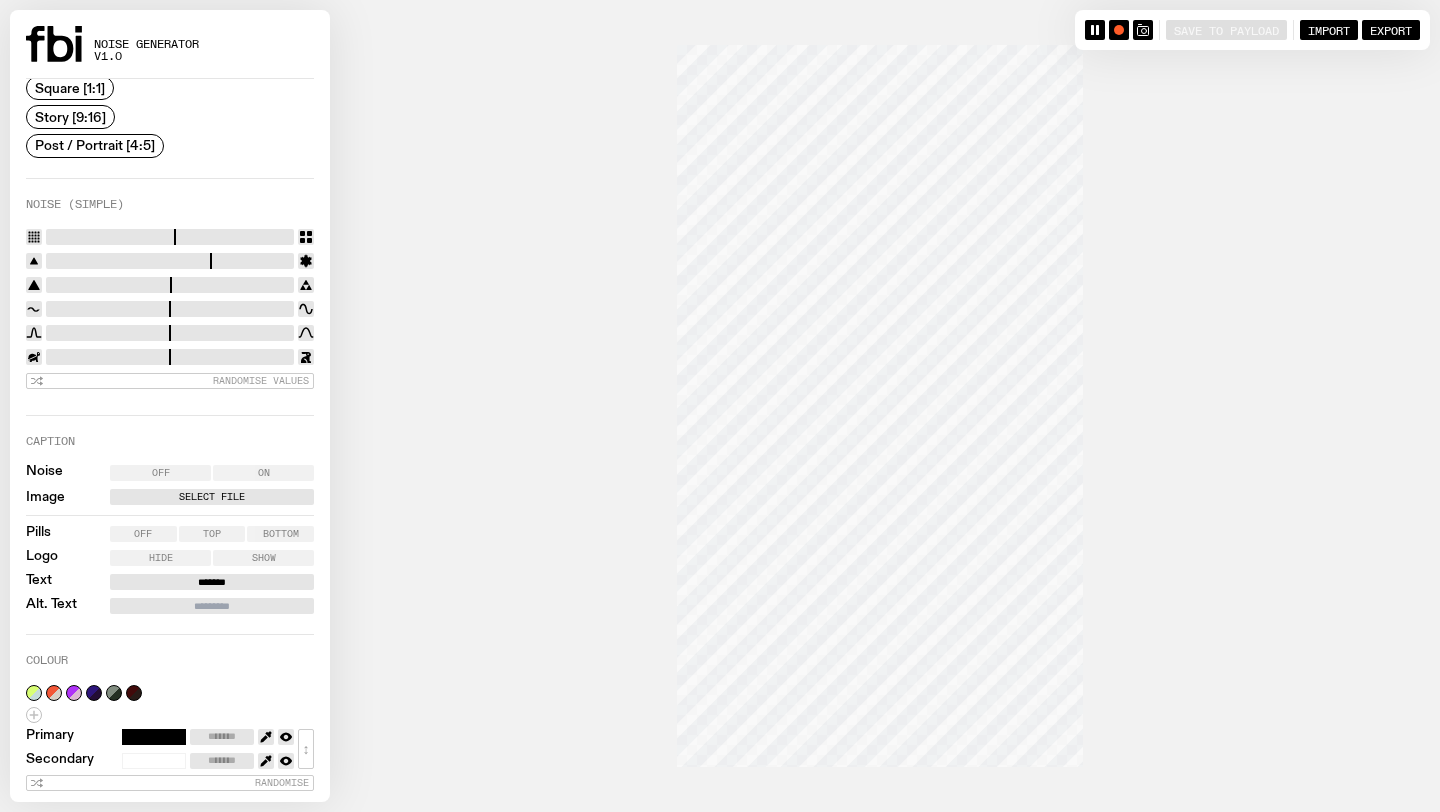 click on "Select File" at bounding box center (212, 497) 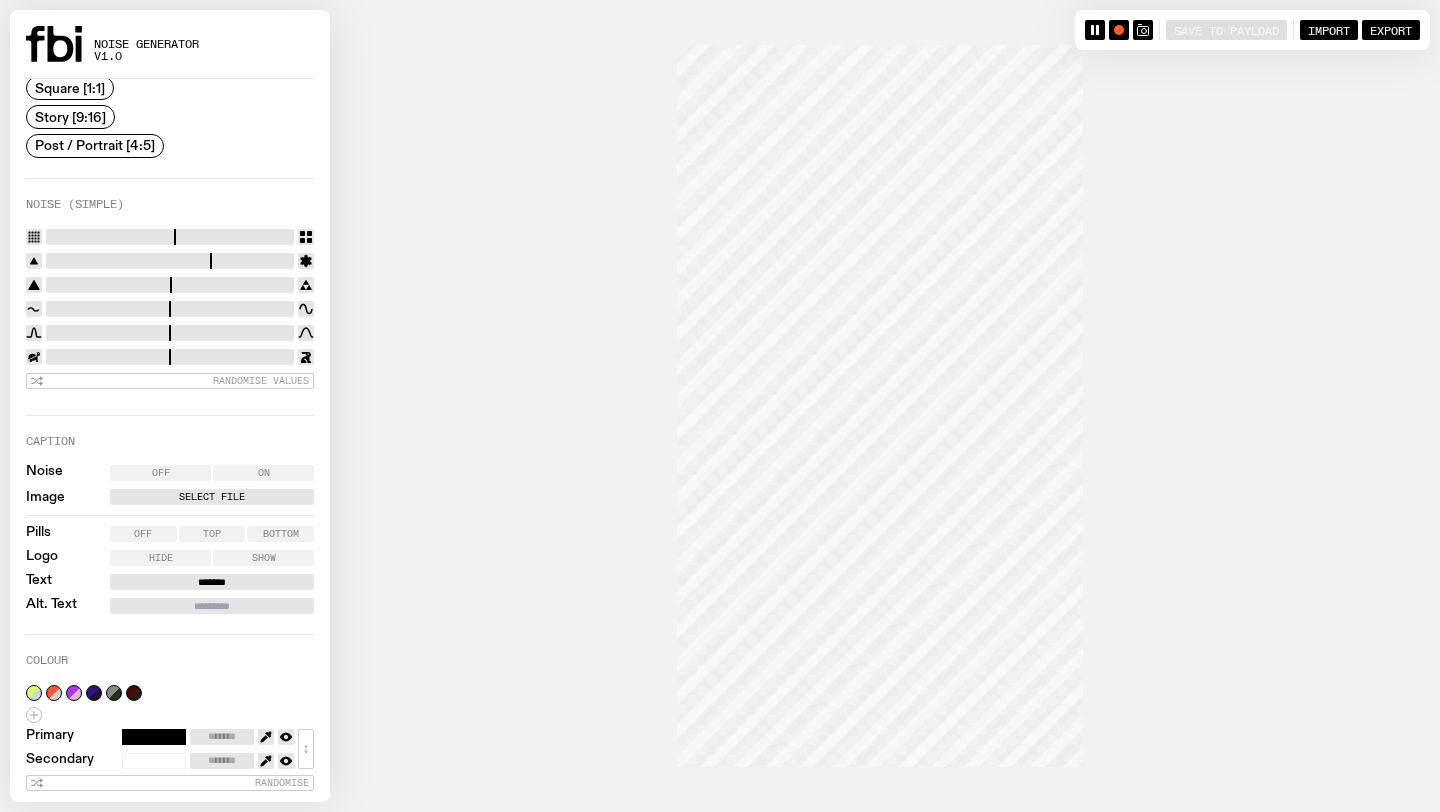 click on "Select File" at bounding box center (212, 497) 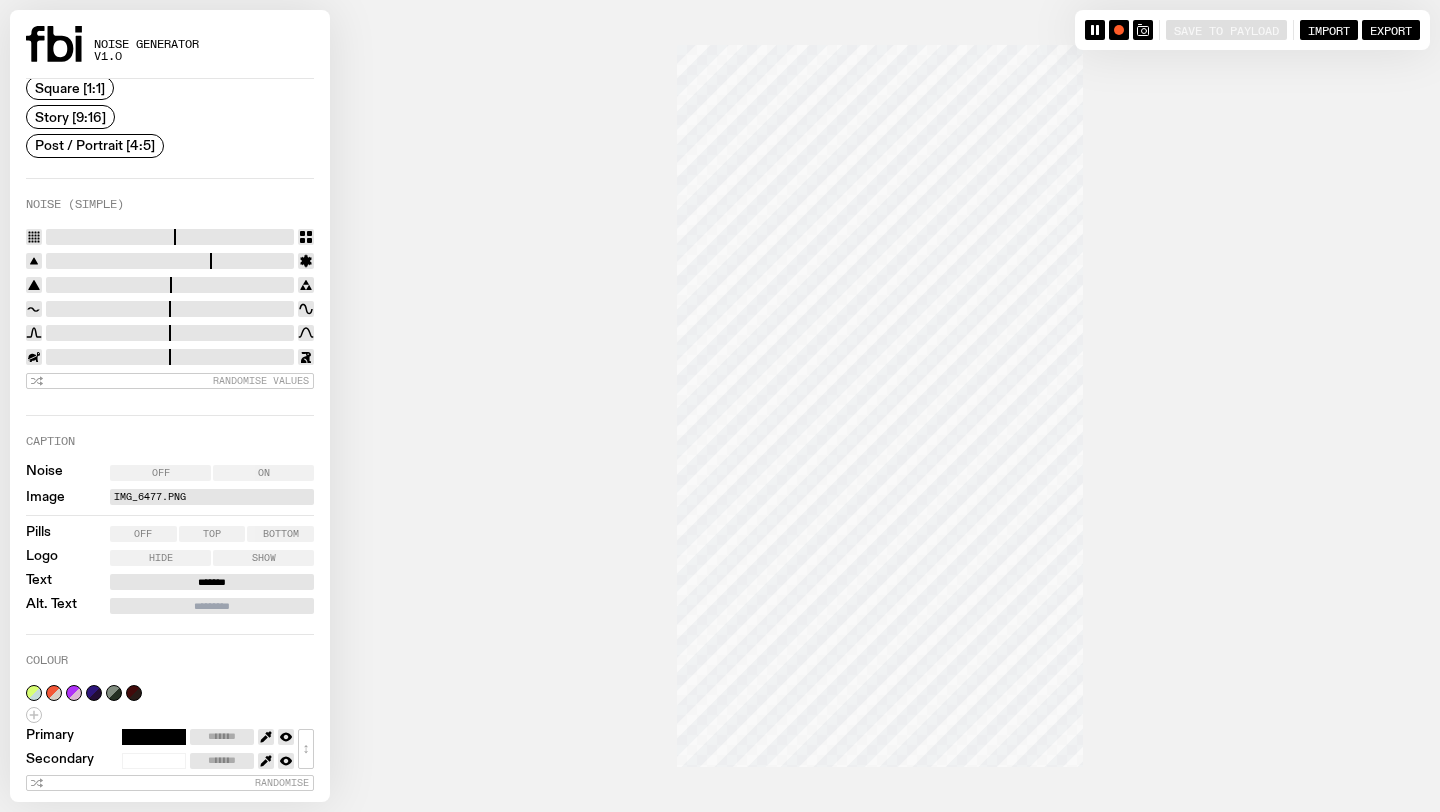 click on "Off" at bounding box center (161, 473) 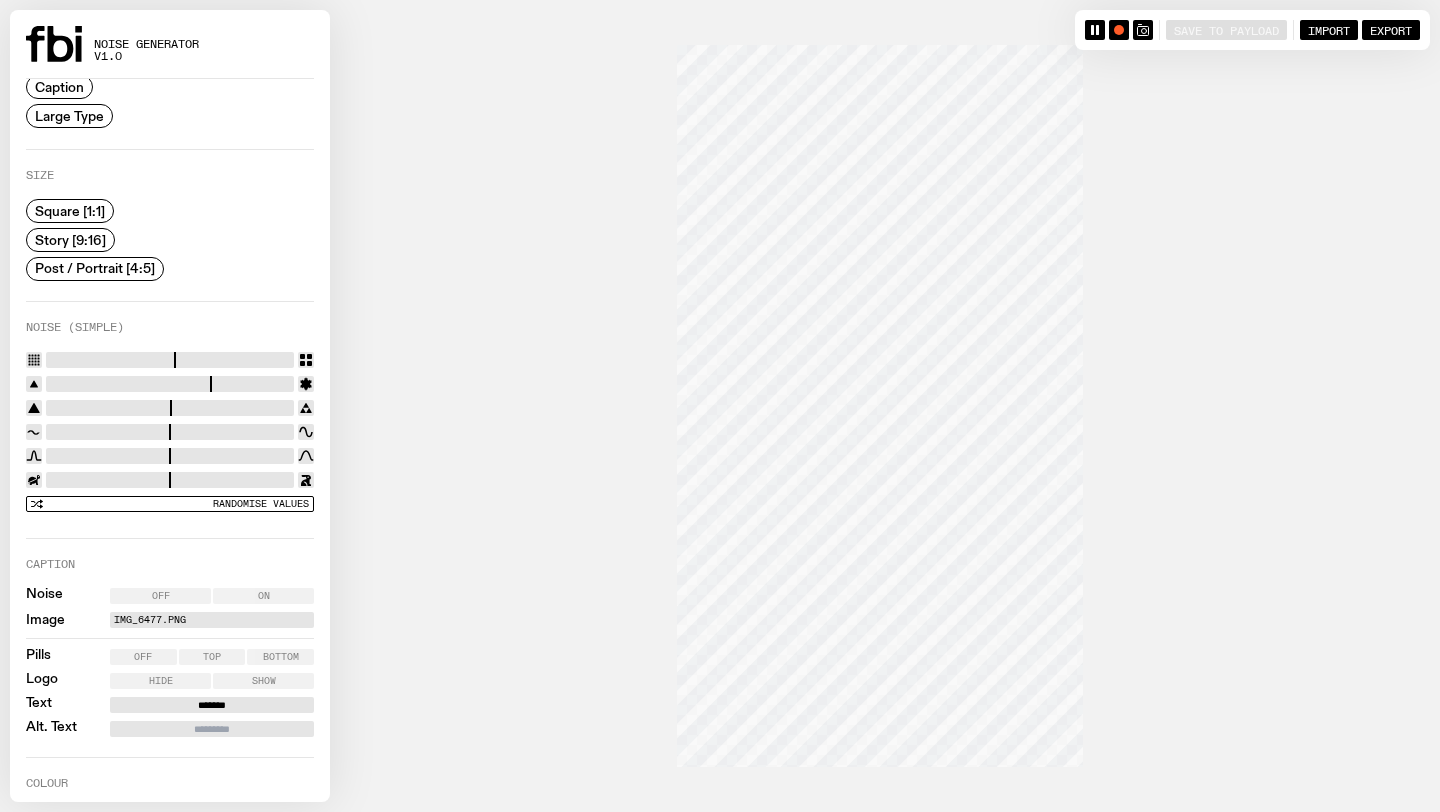 scroll, scrollTop: 76, scrollLeft: 0, axis: vertical 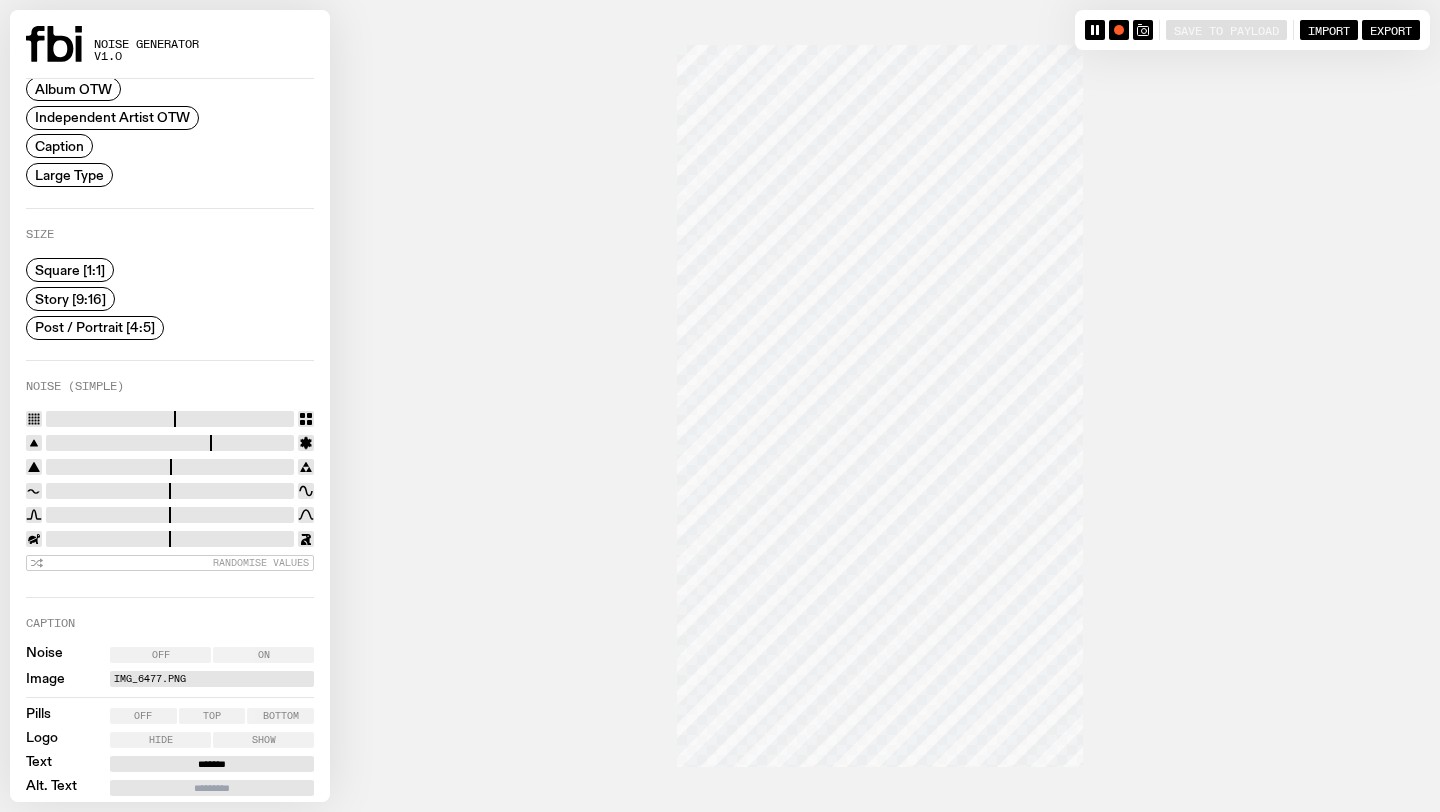click on "Square [1:1]" at bounding box center [70, 270] 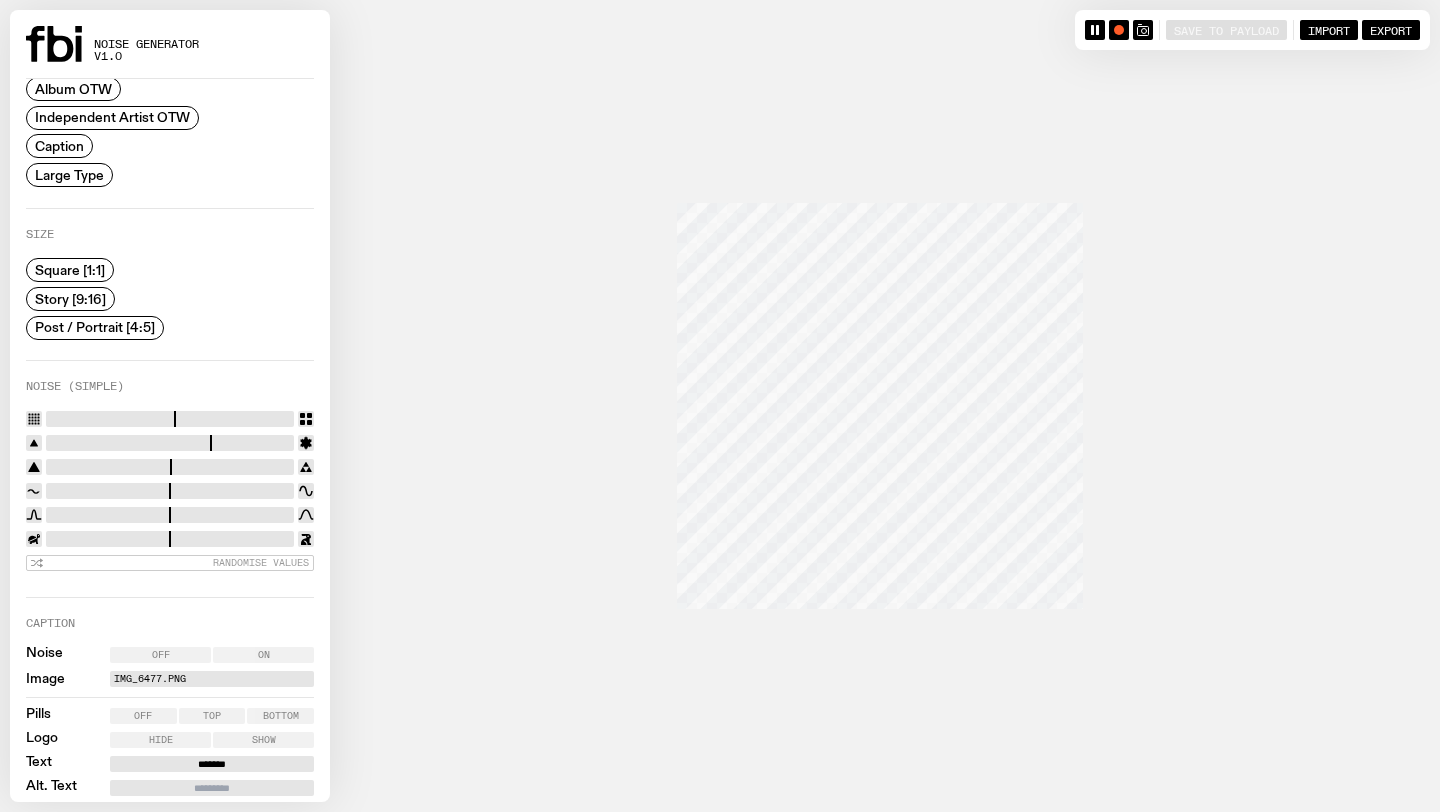 click on "Story [9:16]" at bounding box center (70, 298) 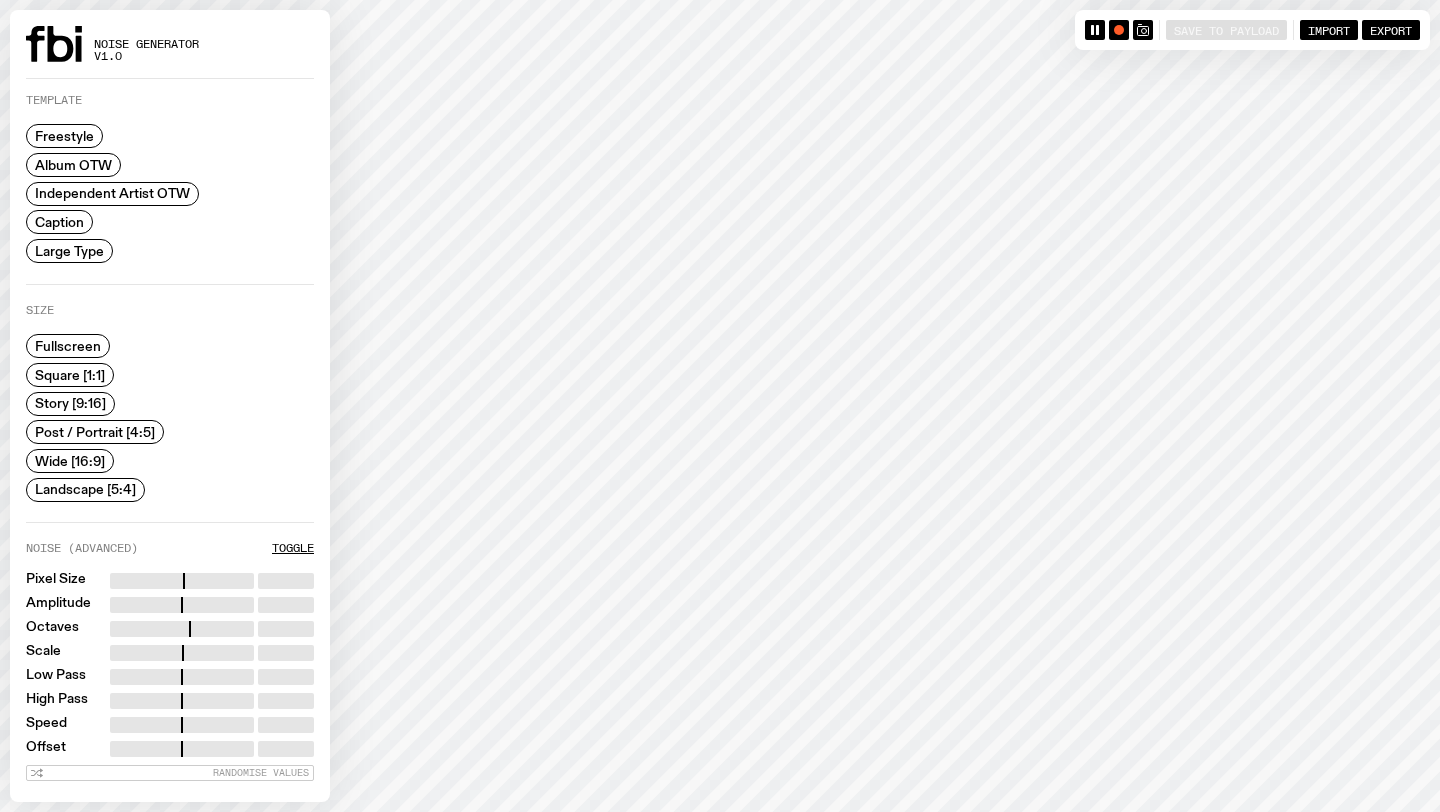 scroll, scrollTop: 0, scrollLeft: 0, axis: both 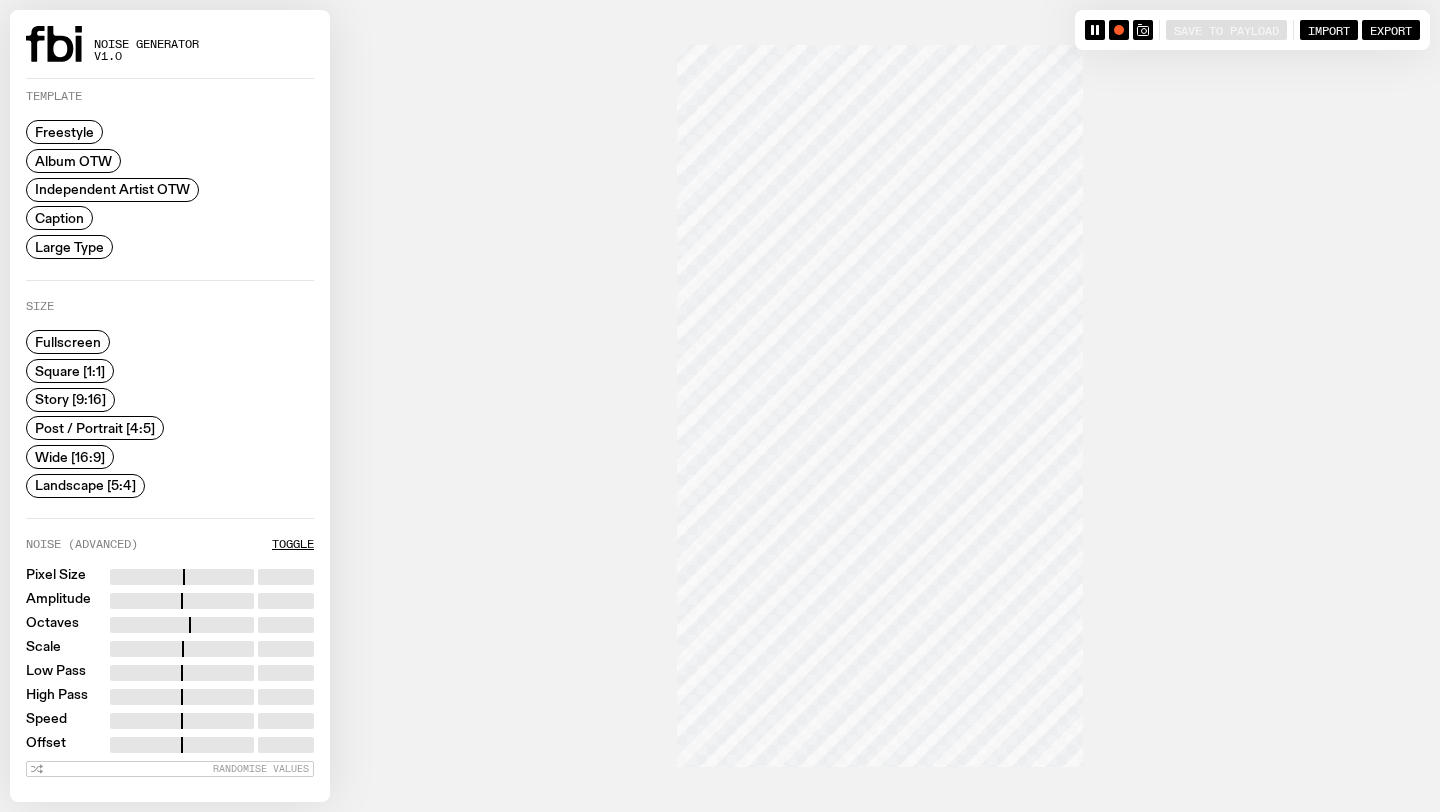 click on "Caption" at bounding box center (59, 218) 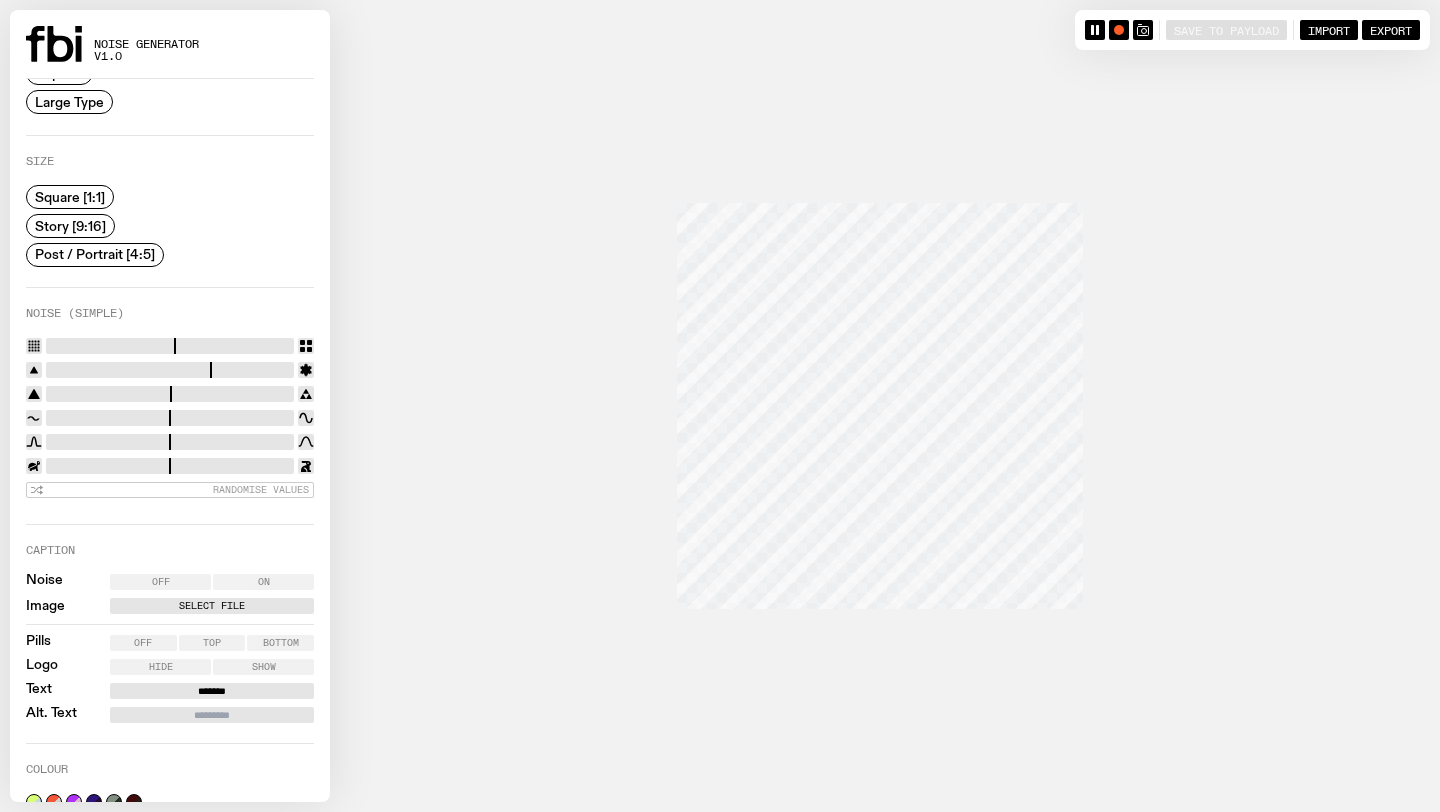 scroll, scrollTop: 153, scrollLeft: 0, axis: vertical 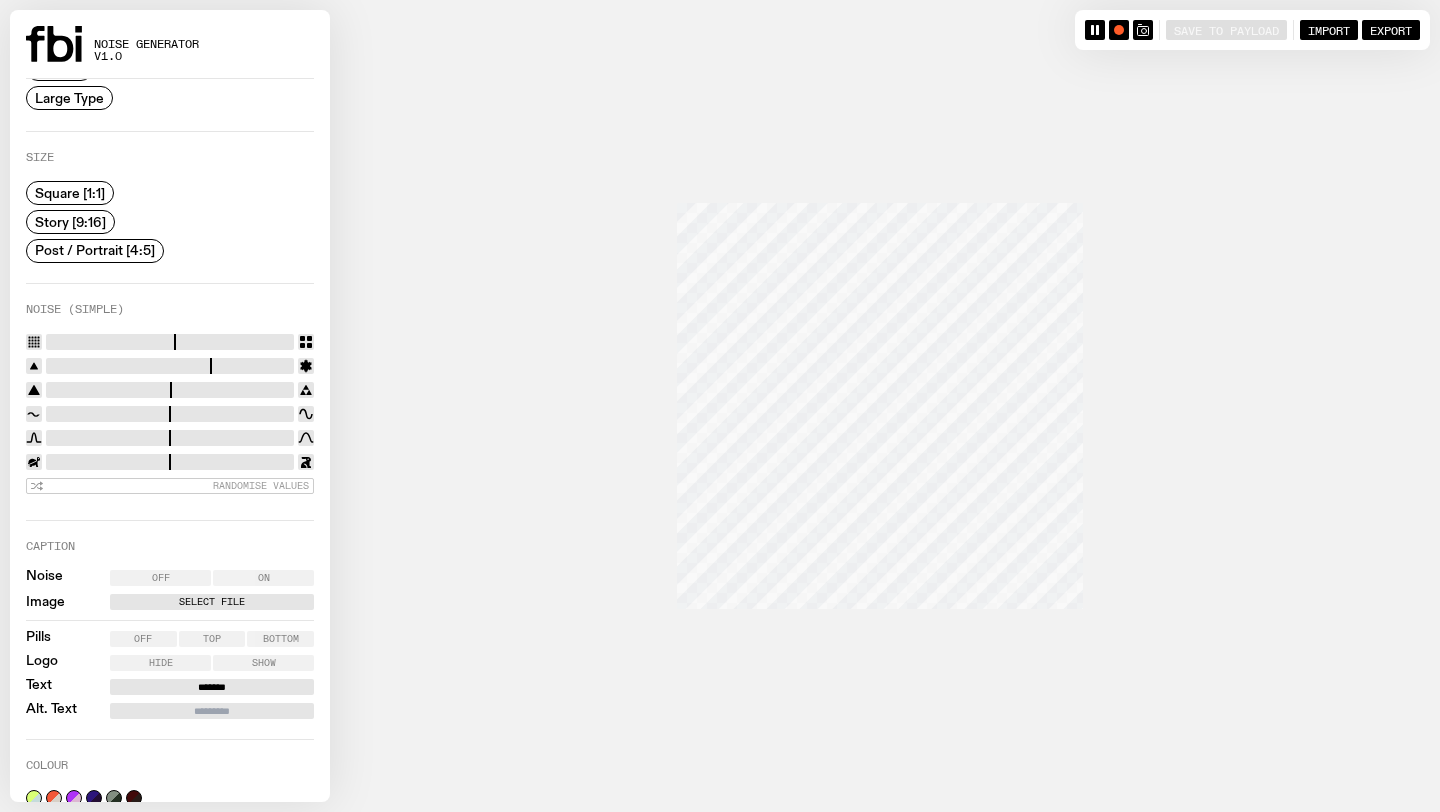 click on "Select File" at bounding box center (212, 602) 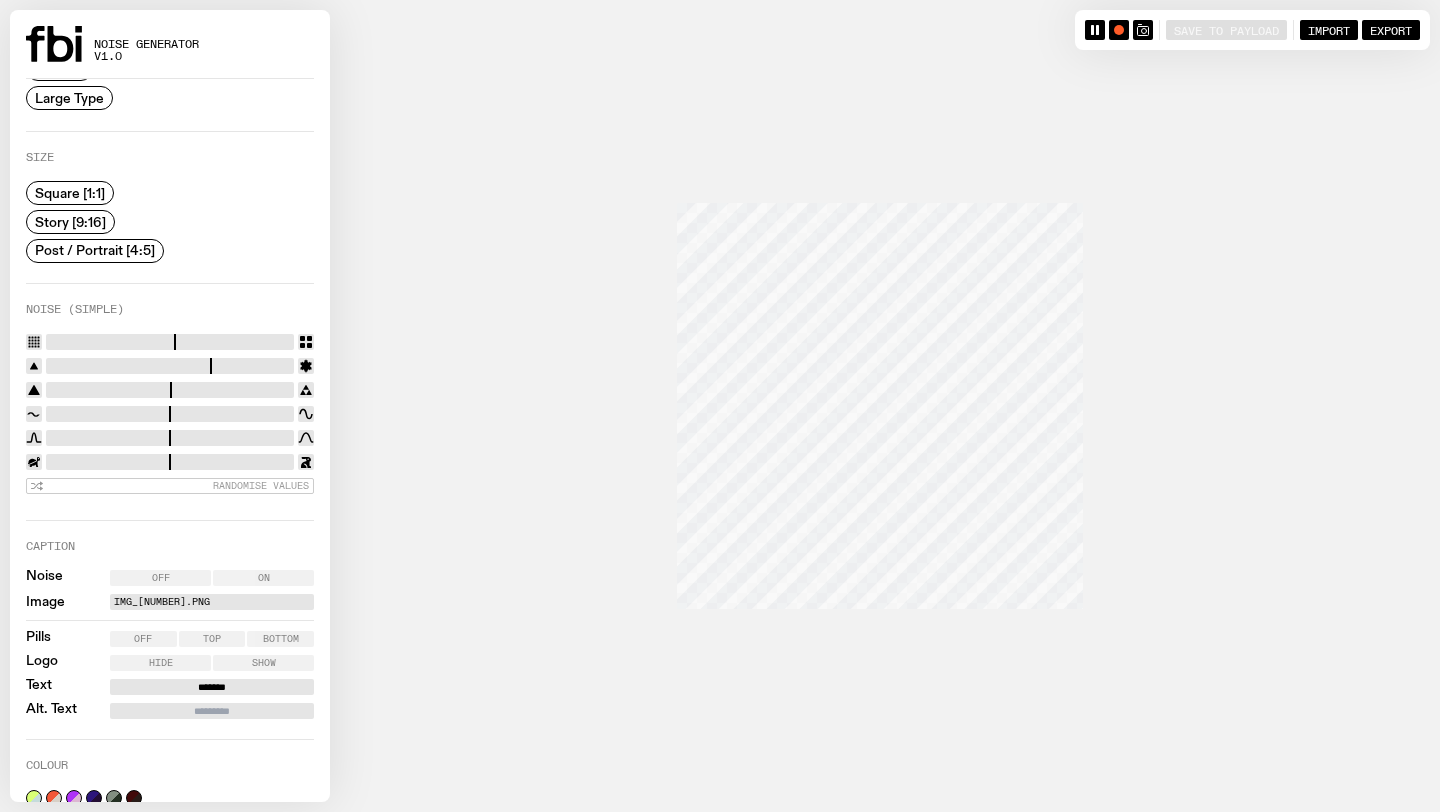 click on "IMG_6477.png" at bounding box center [212, 602] 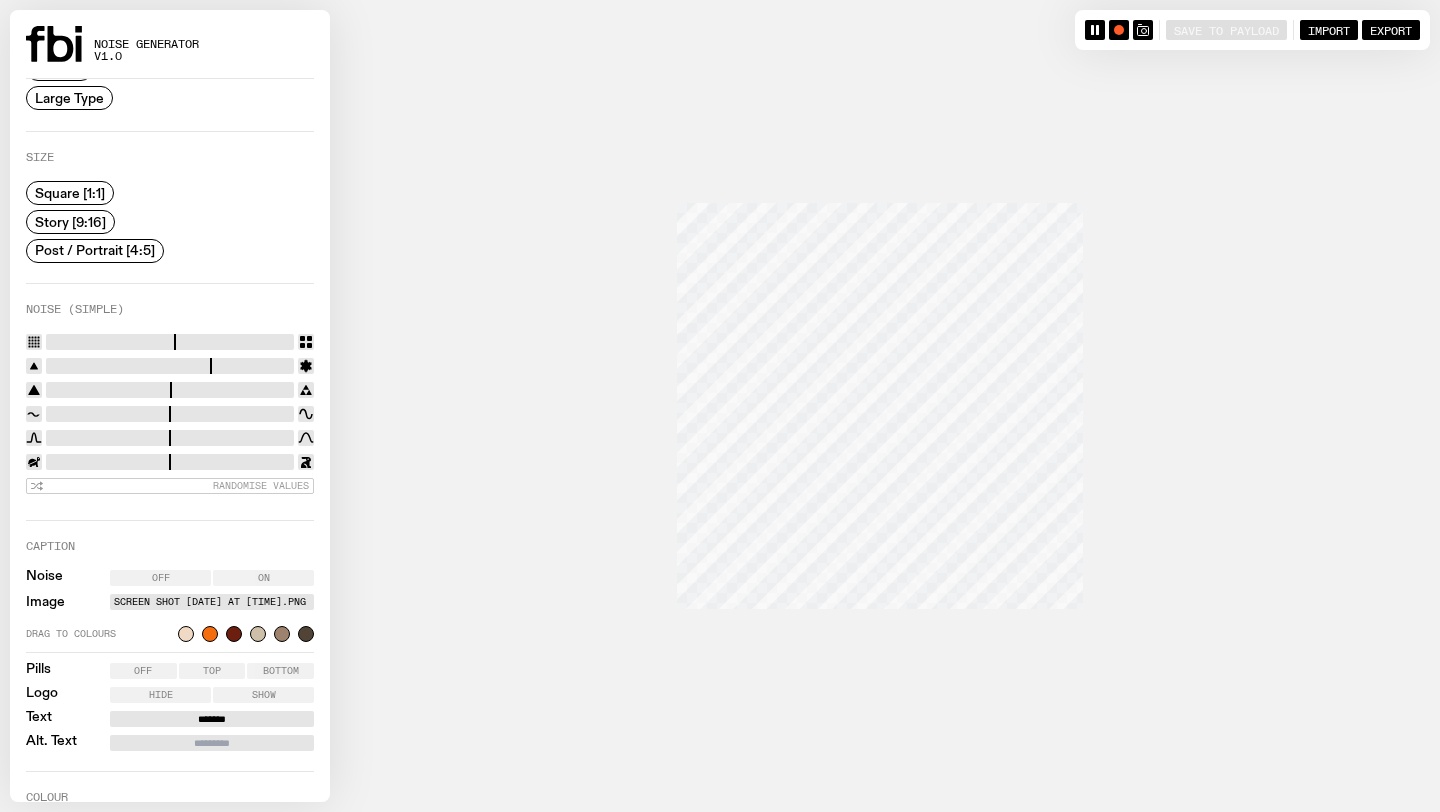 click on "Story [9:16]" at bounding box center (70, 221) 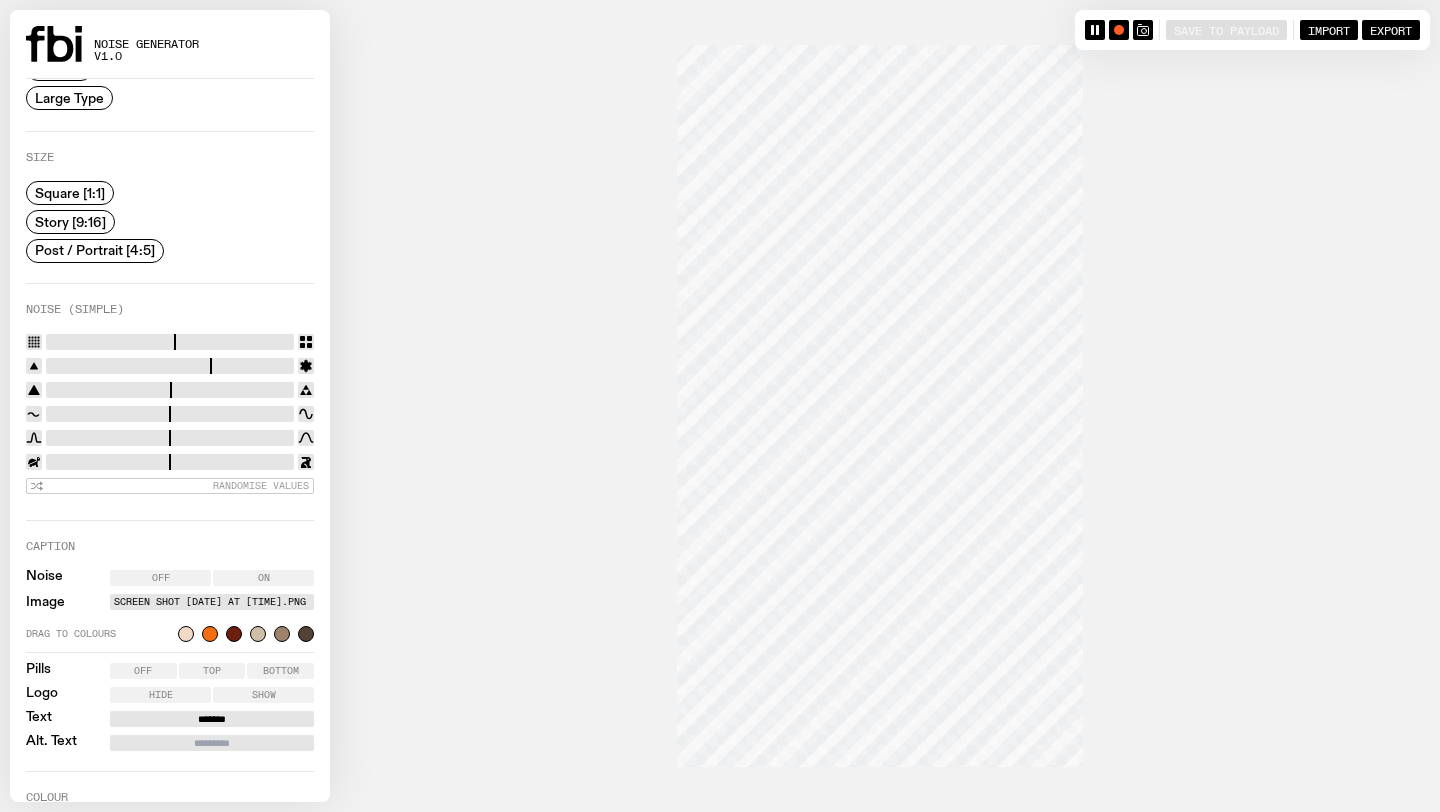 drag, startPoint x: 164, startPoint y: 339, endPoint x: 109, endPoint y: 339, distance: 55 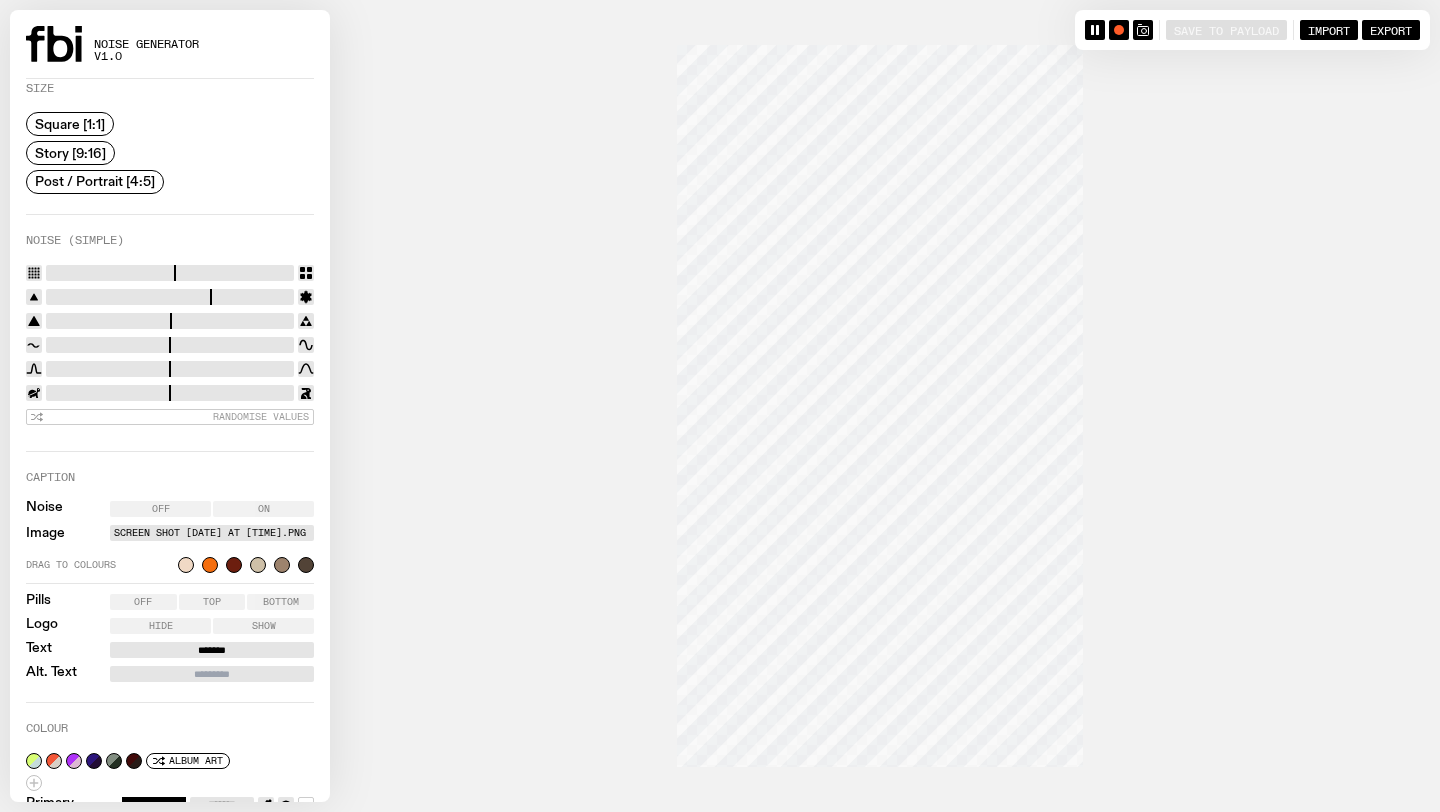 scroll, scrollTop: 290, scrollLeft: 0, axis: vertical 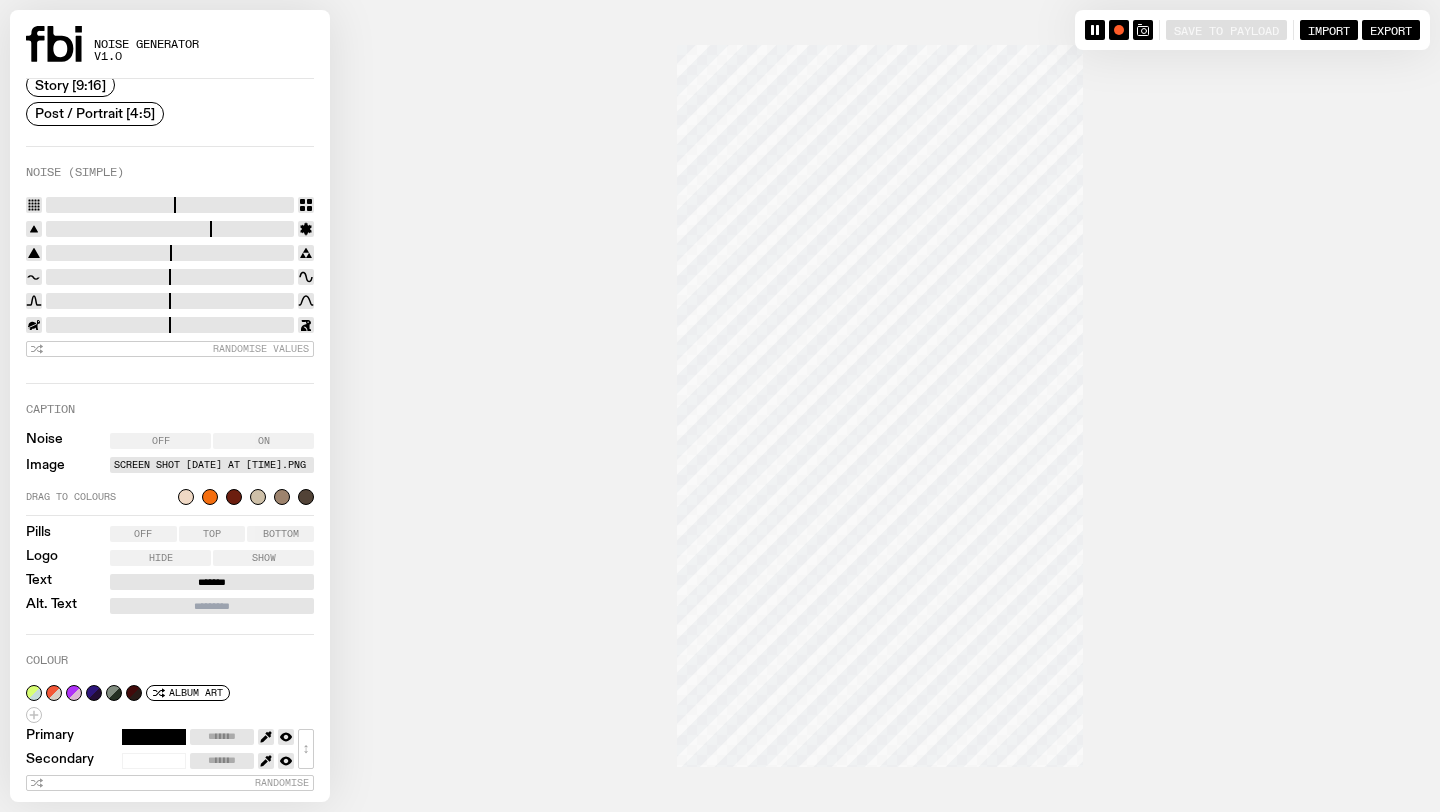 click on "Screen Shot 2025-07-12 at 2.04.43 pm.png" at bounding box center [212, 465] 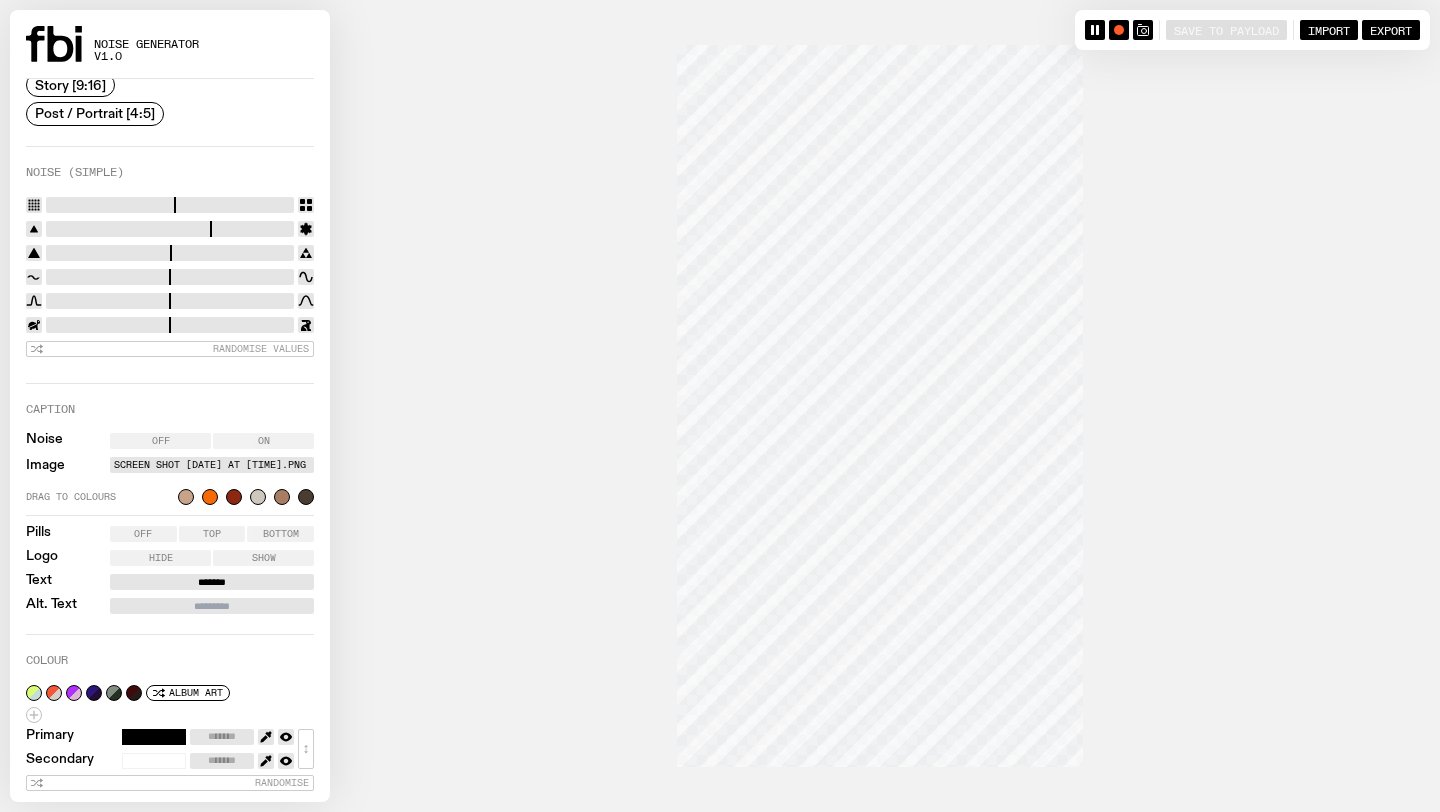 click on "*******" at bounding box center (212, 582) 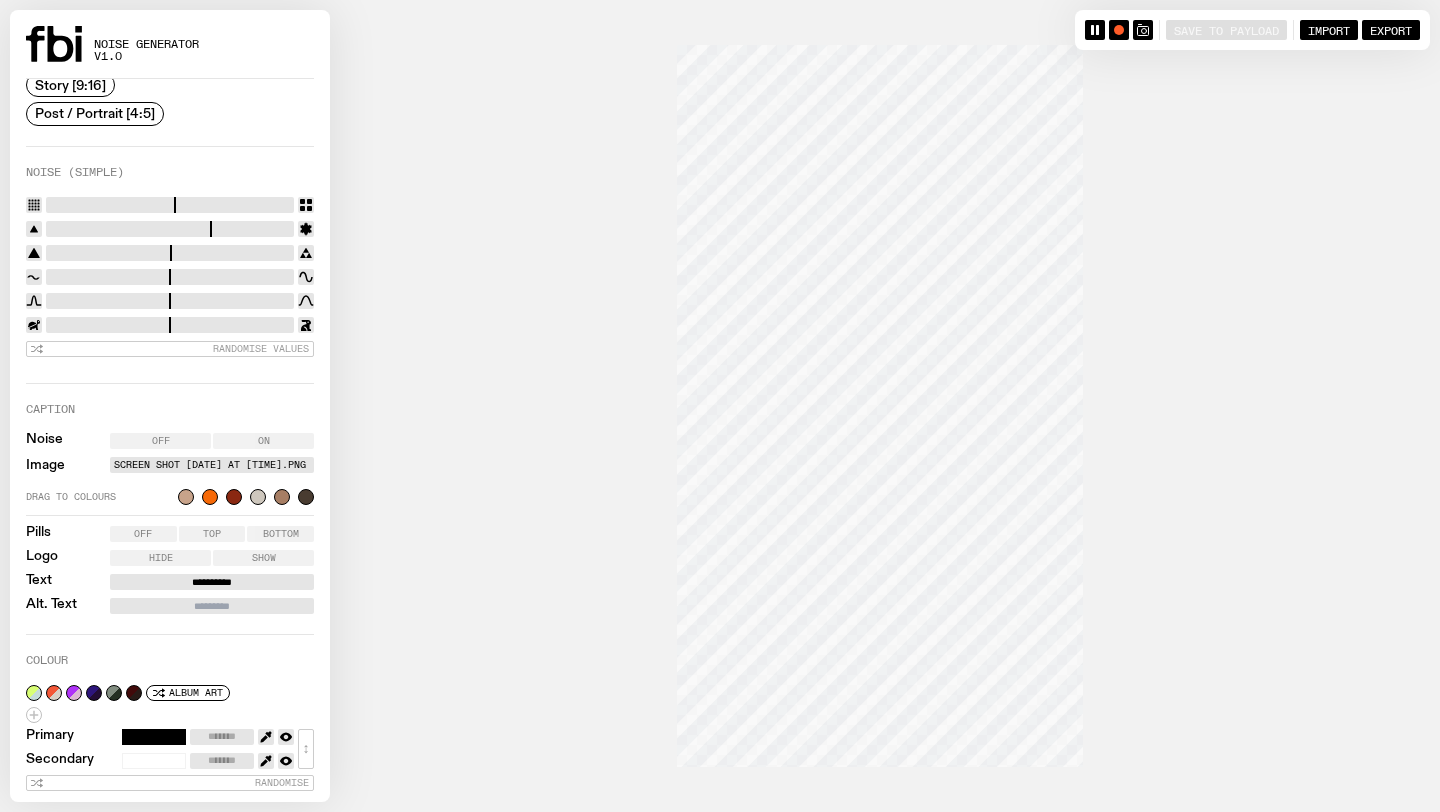 type on "**********" 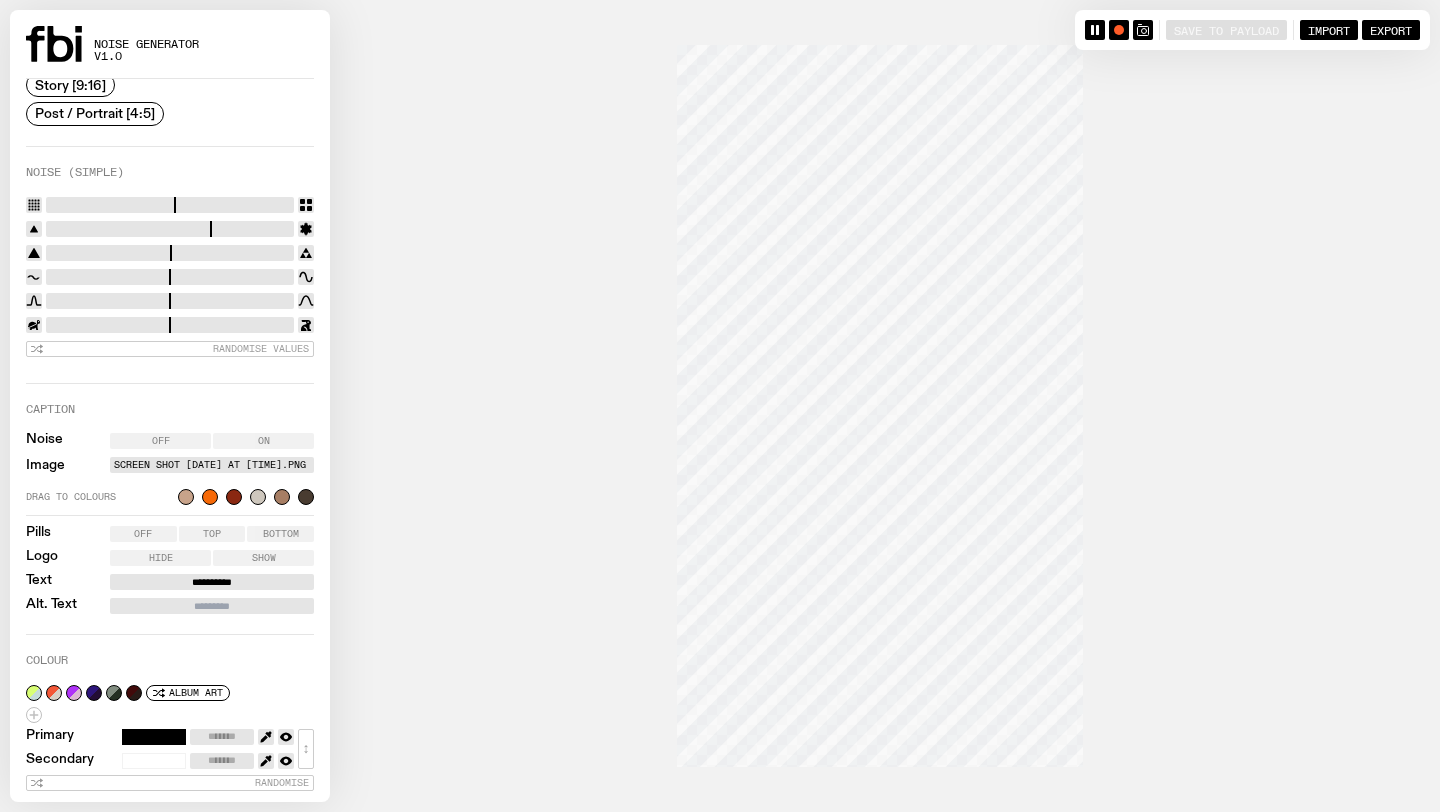 click on "Alt. Text" at bounding box center [212, 606] 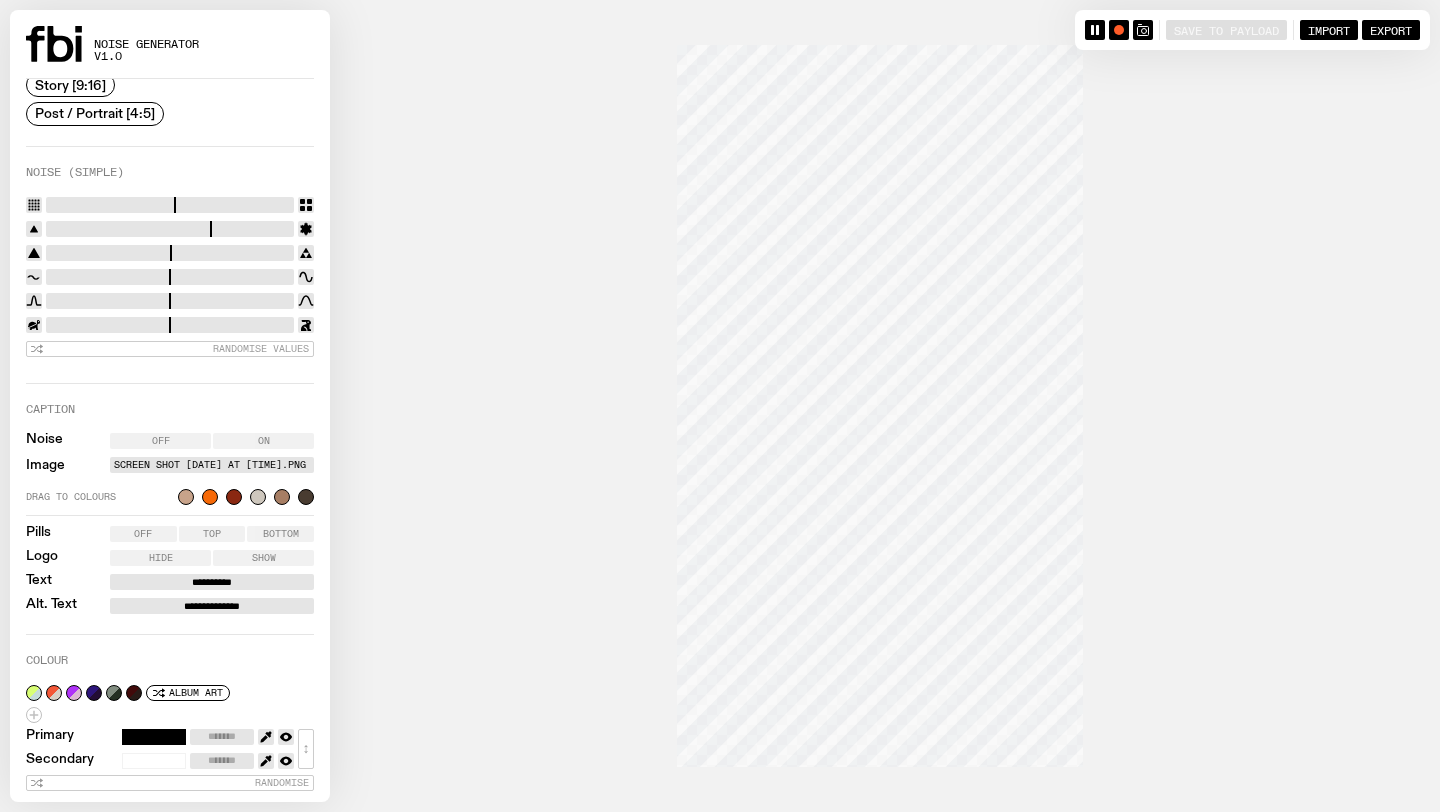 type on "**********" 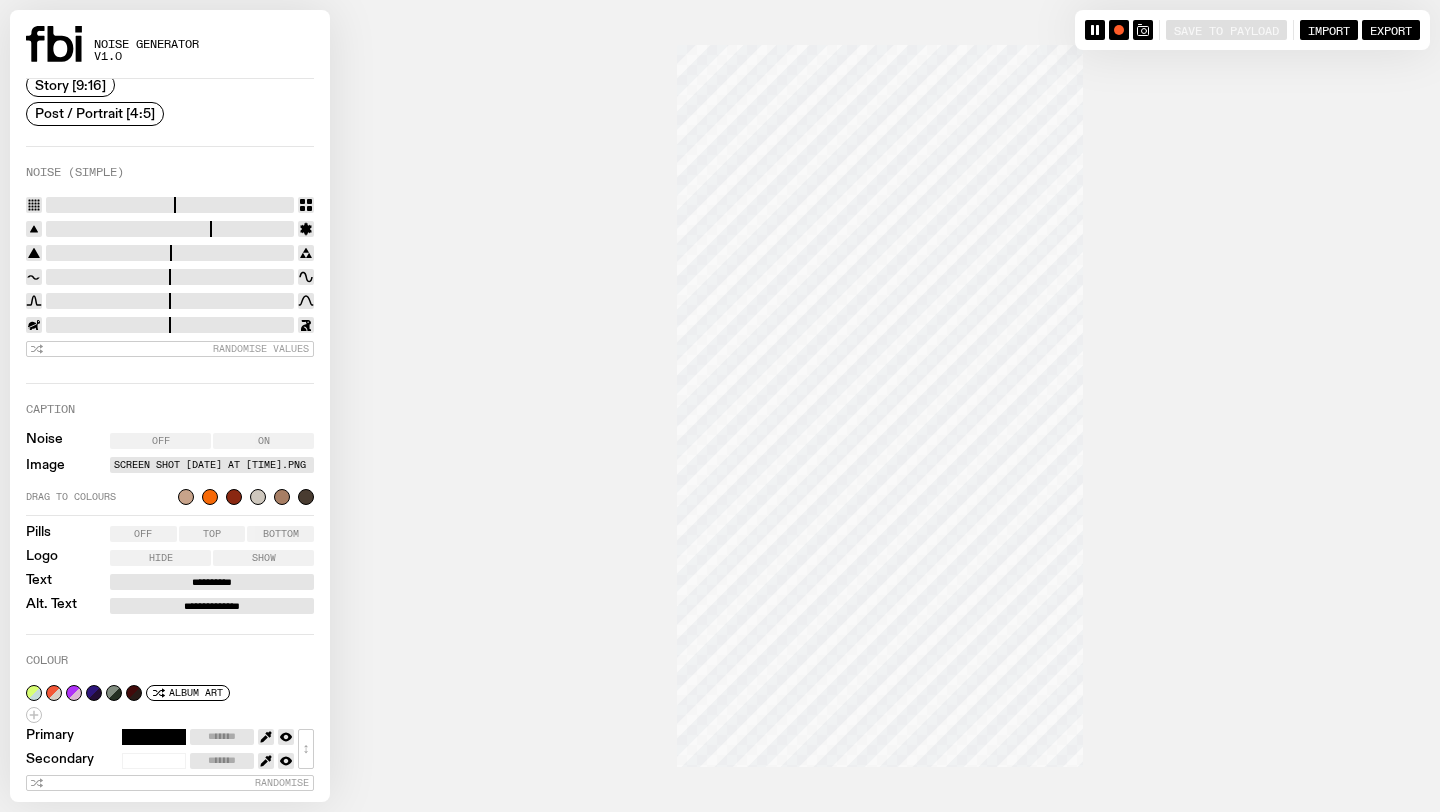 click at bounding box center (154, 737) 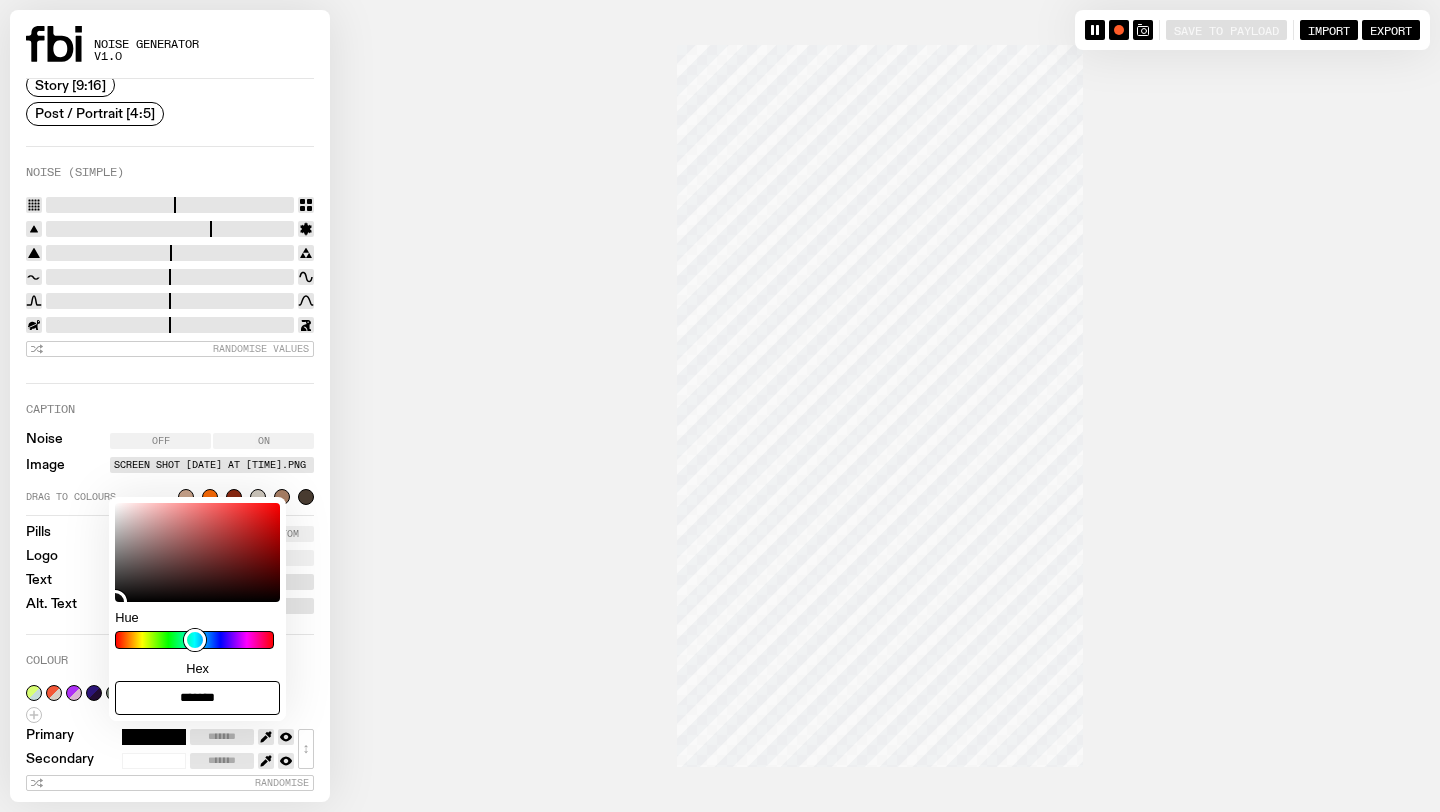 click at bounding box center [720, 406] 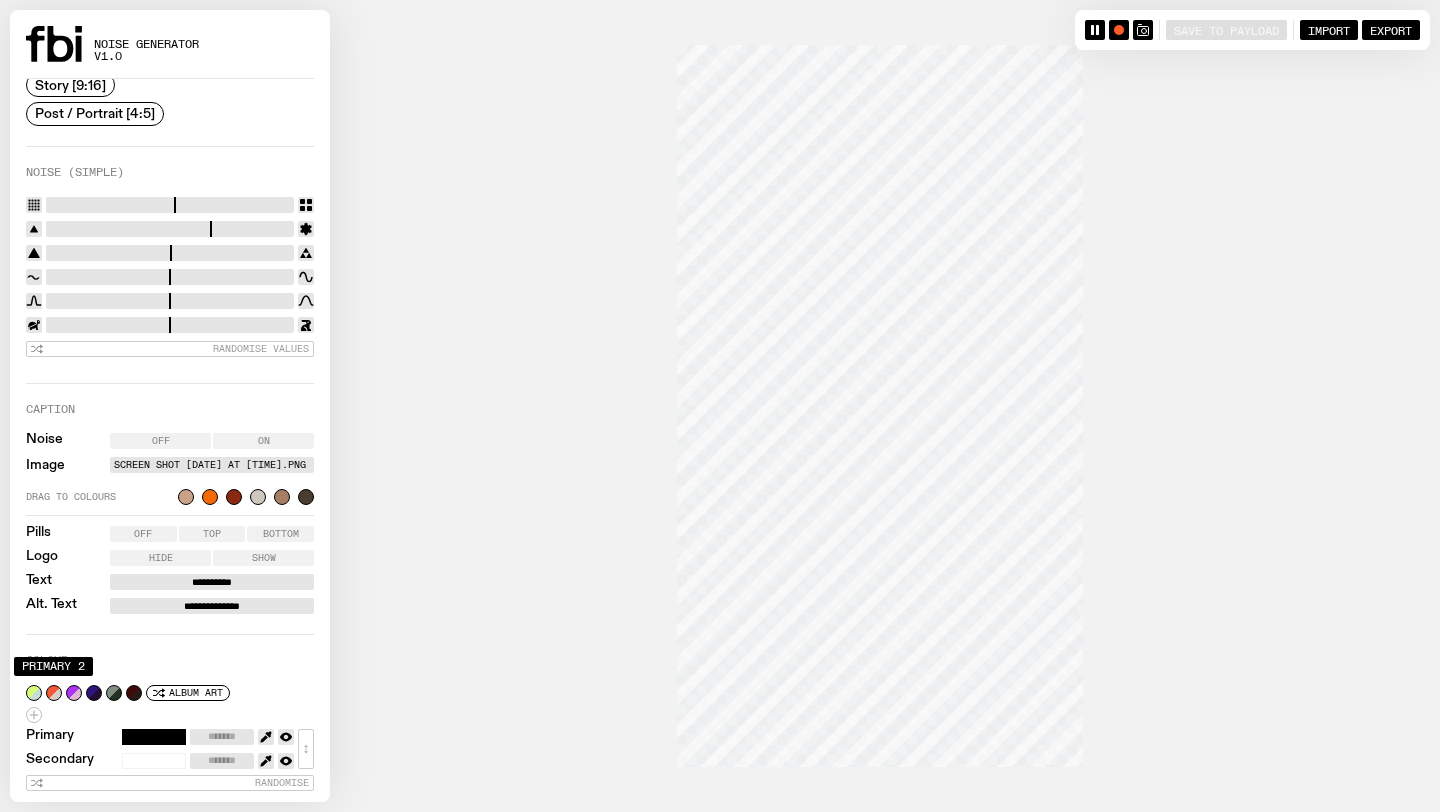 click 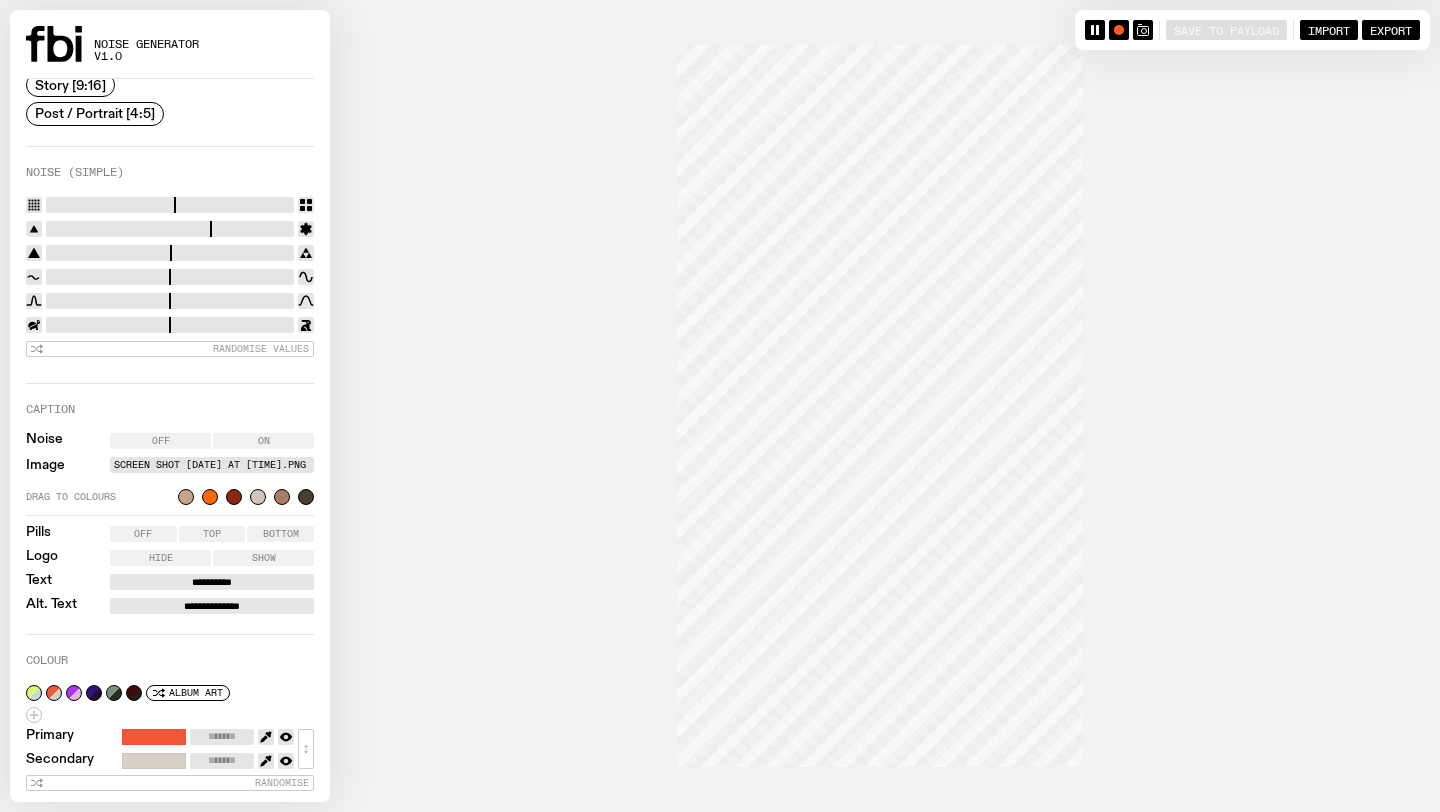 click on "Top" at bounding box center [212, 534] 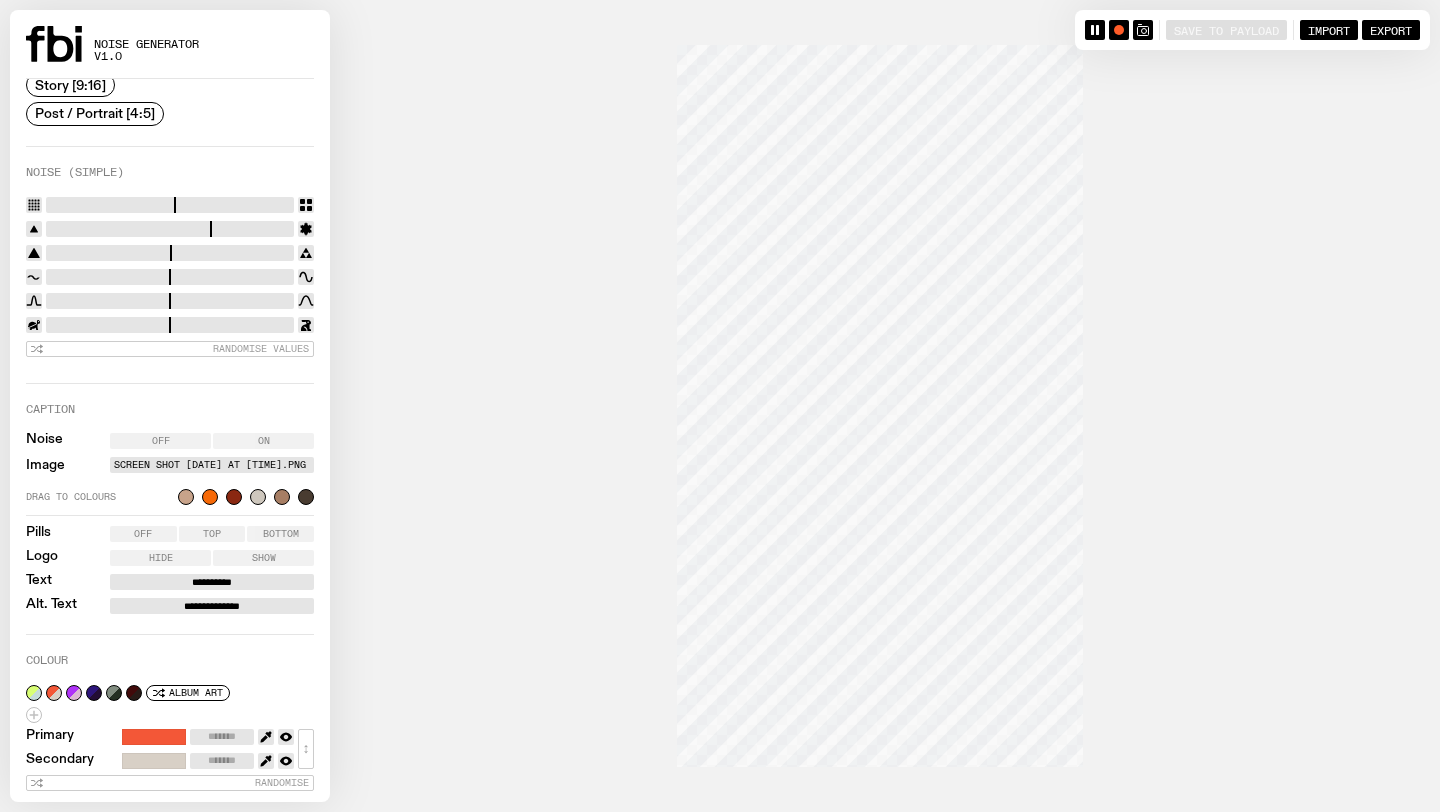 click on "Bottom" at bounding box center [281, 534] 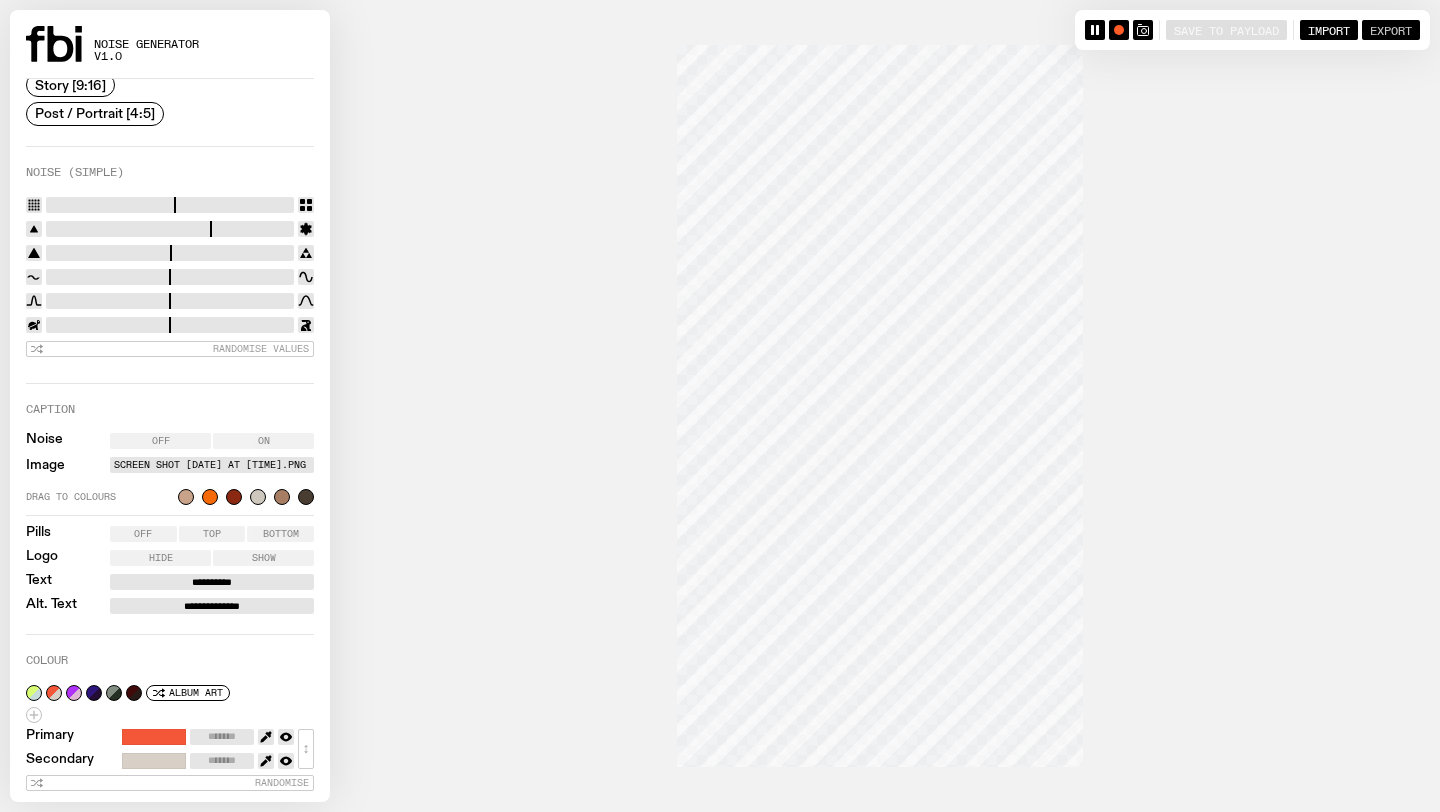 click on "Export" at bounding box center (1391, 29) 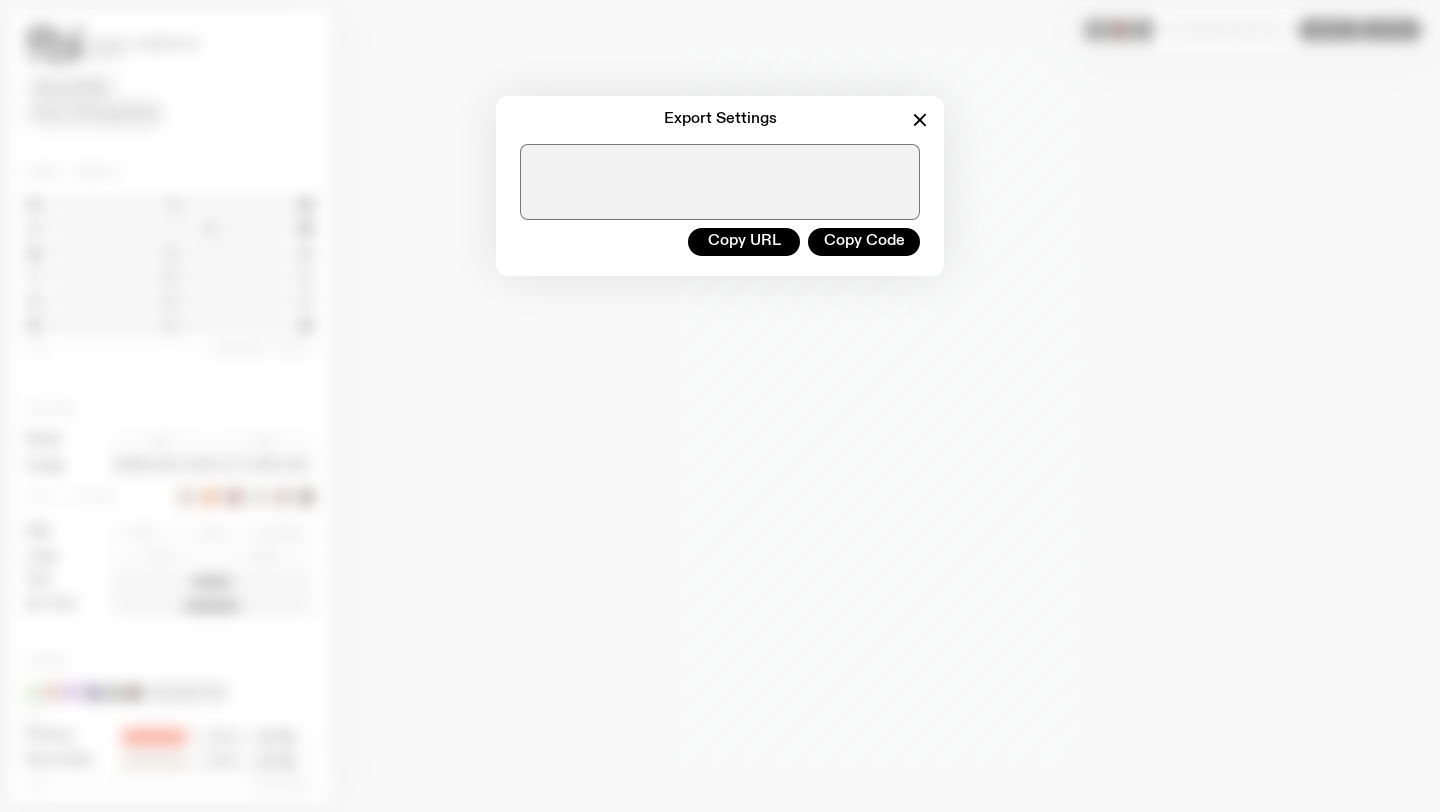 click 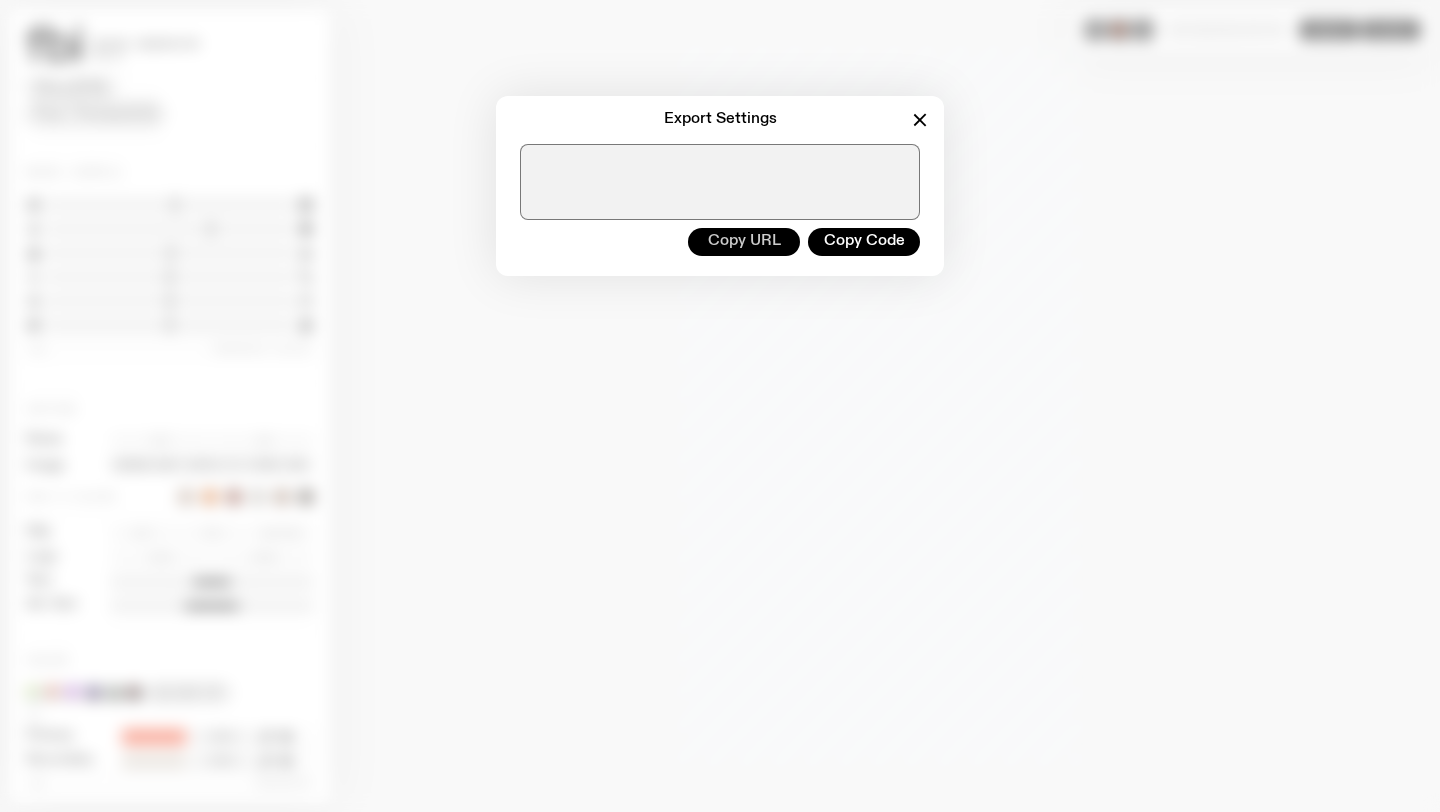 click on "Copy URL" at bounding box center [744, 242] 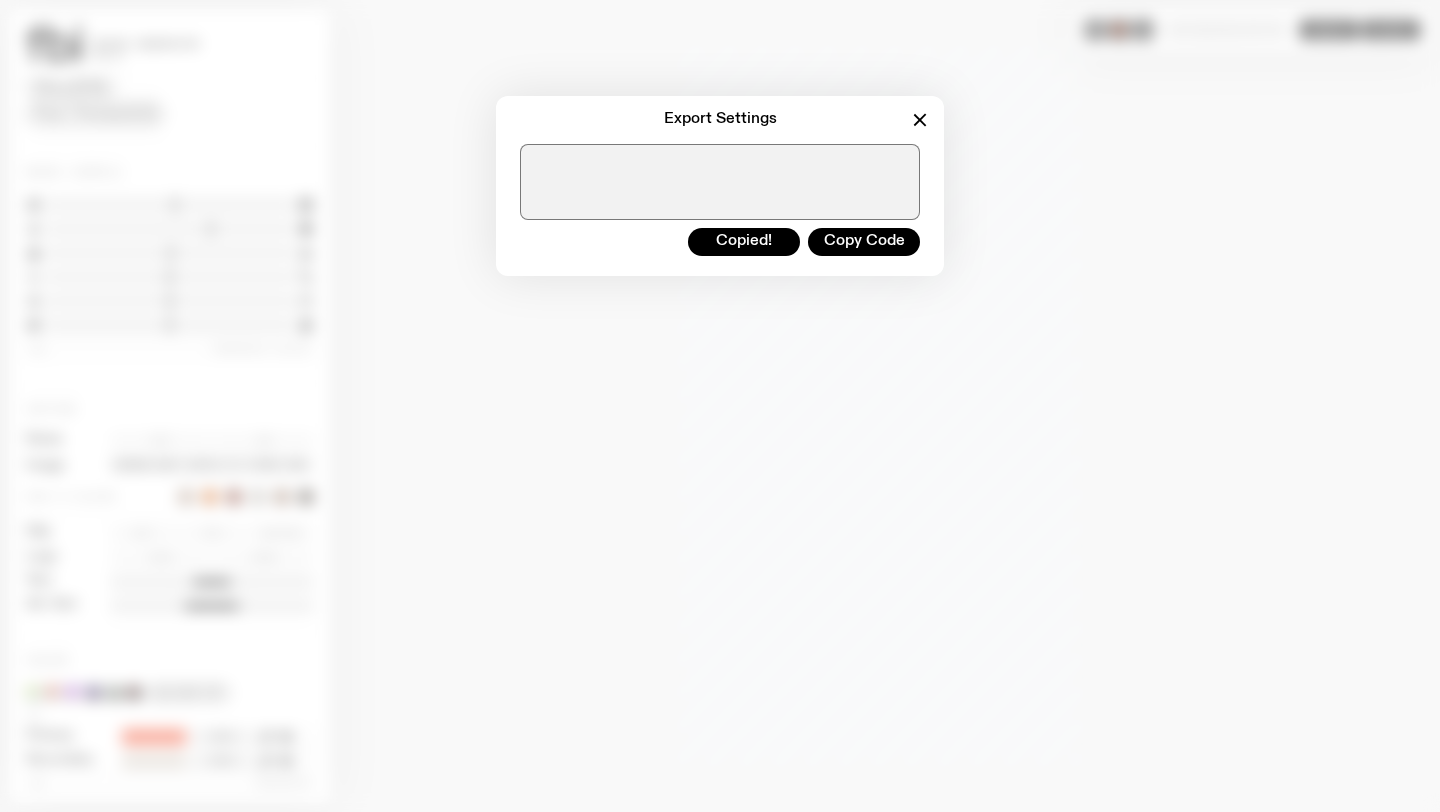 click 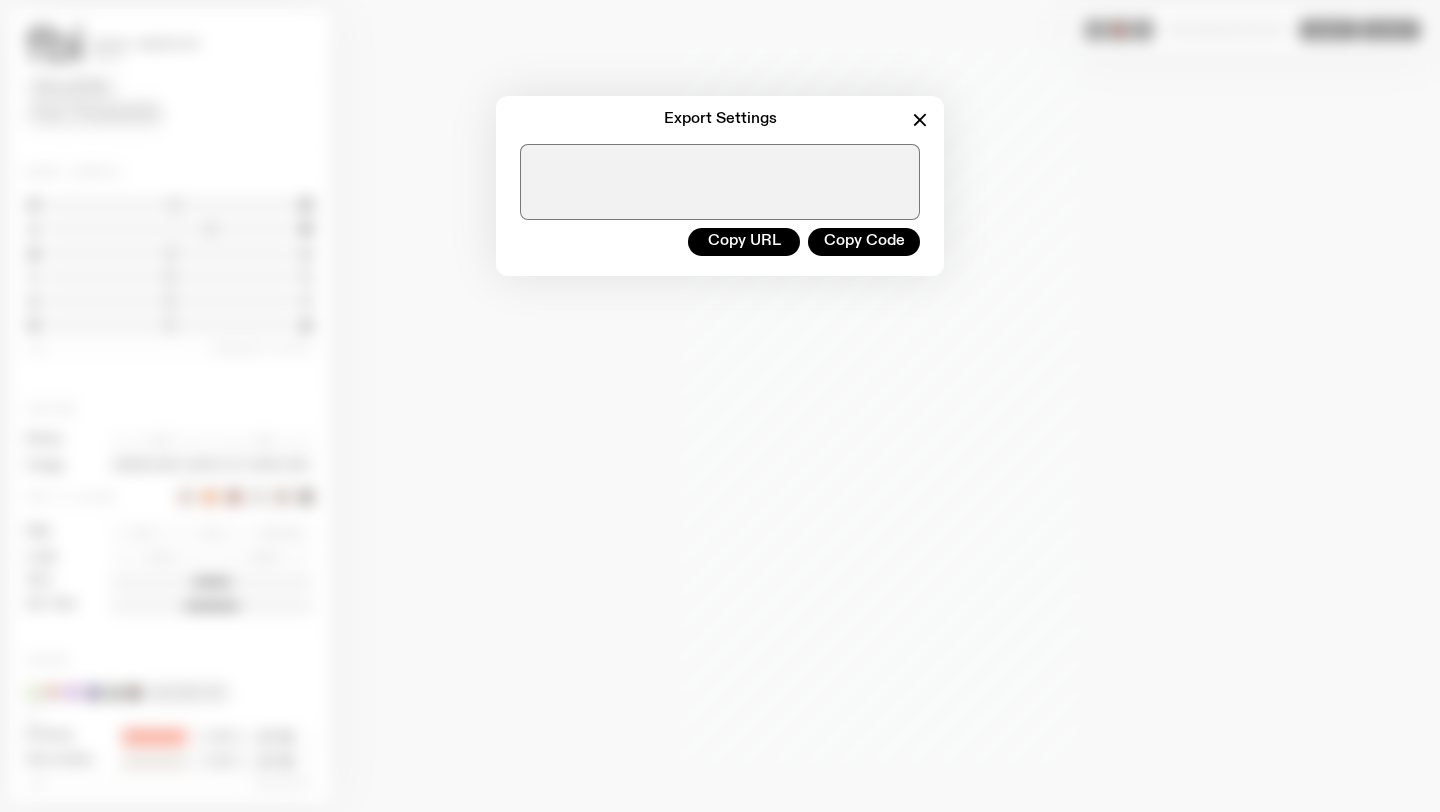 click 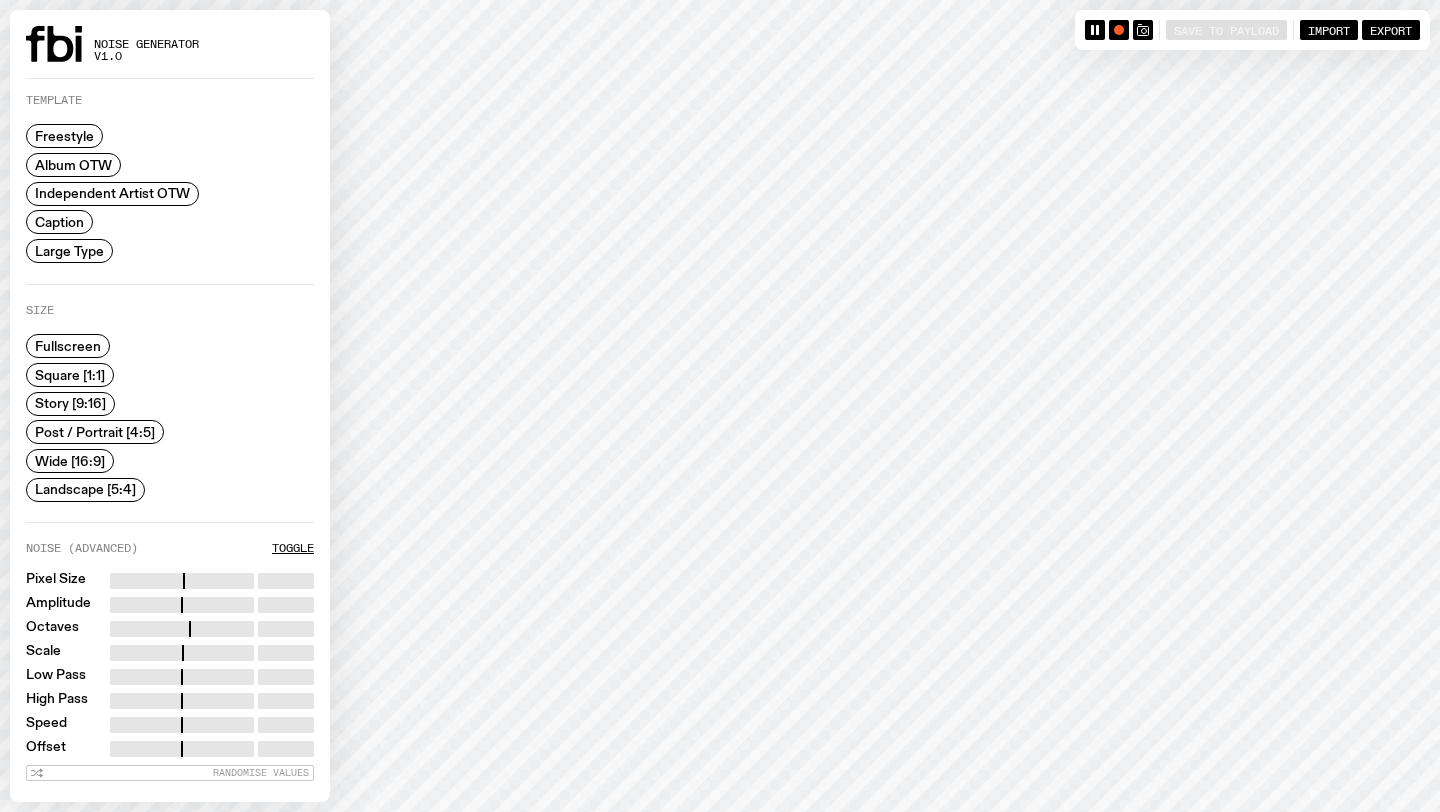 scroll, scrollTop: 0, scrollLeft: 0, axis: both 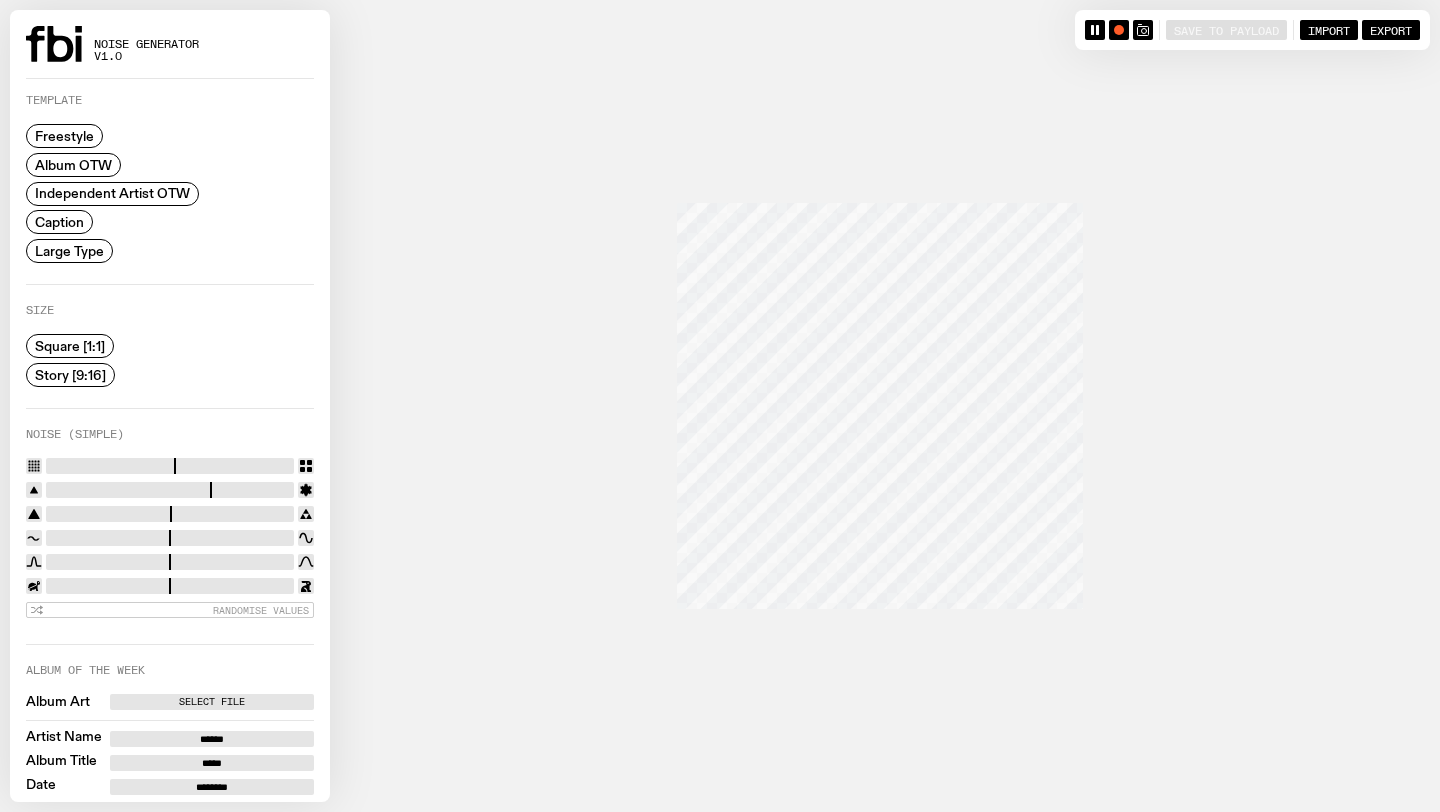 click on "Caption" at bounding box center [59, 222] 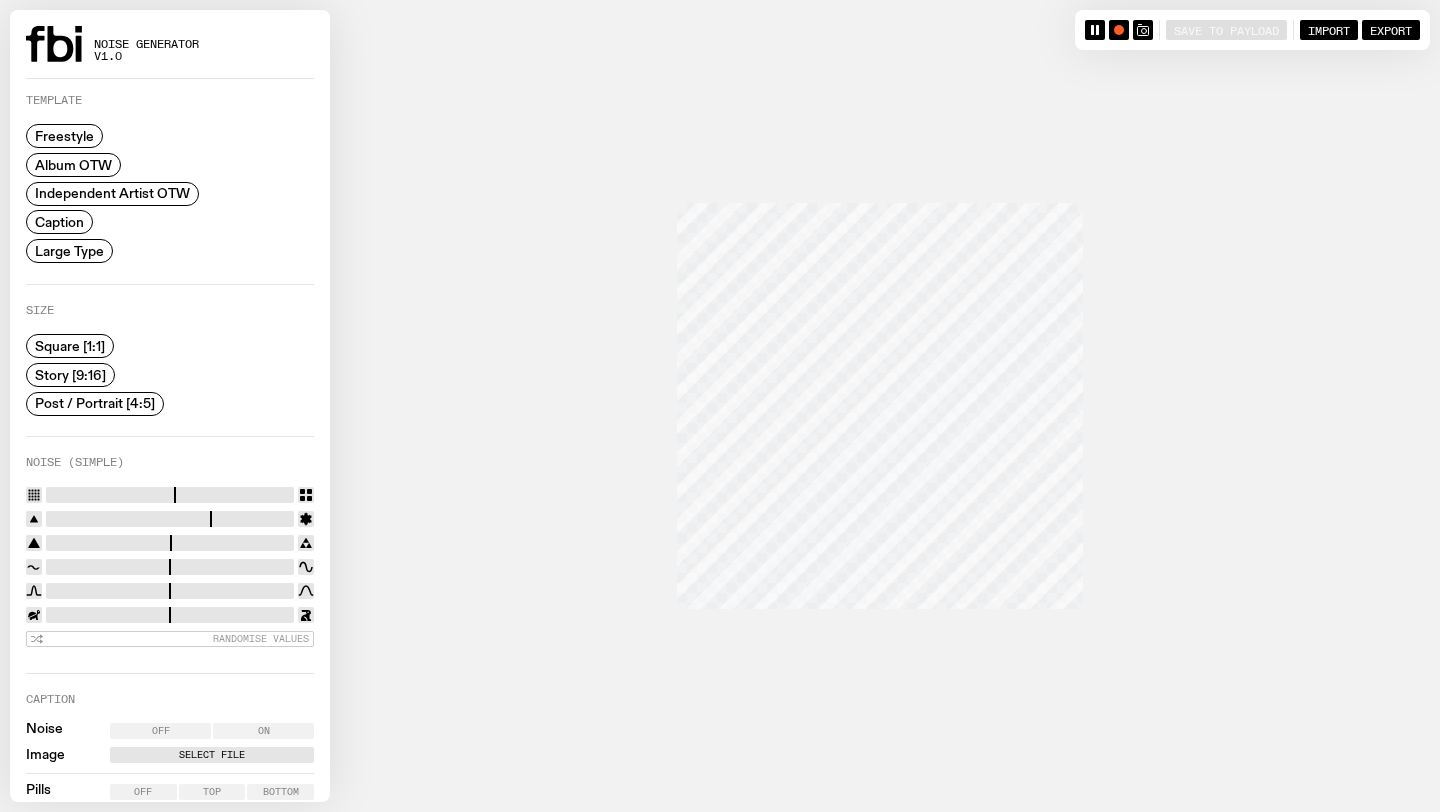 click on "Story [9:16]" at bounding box center [70, 375] 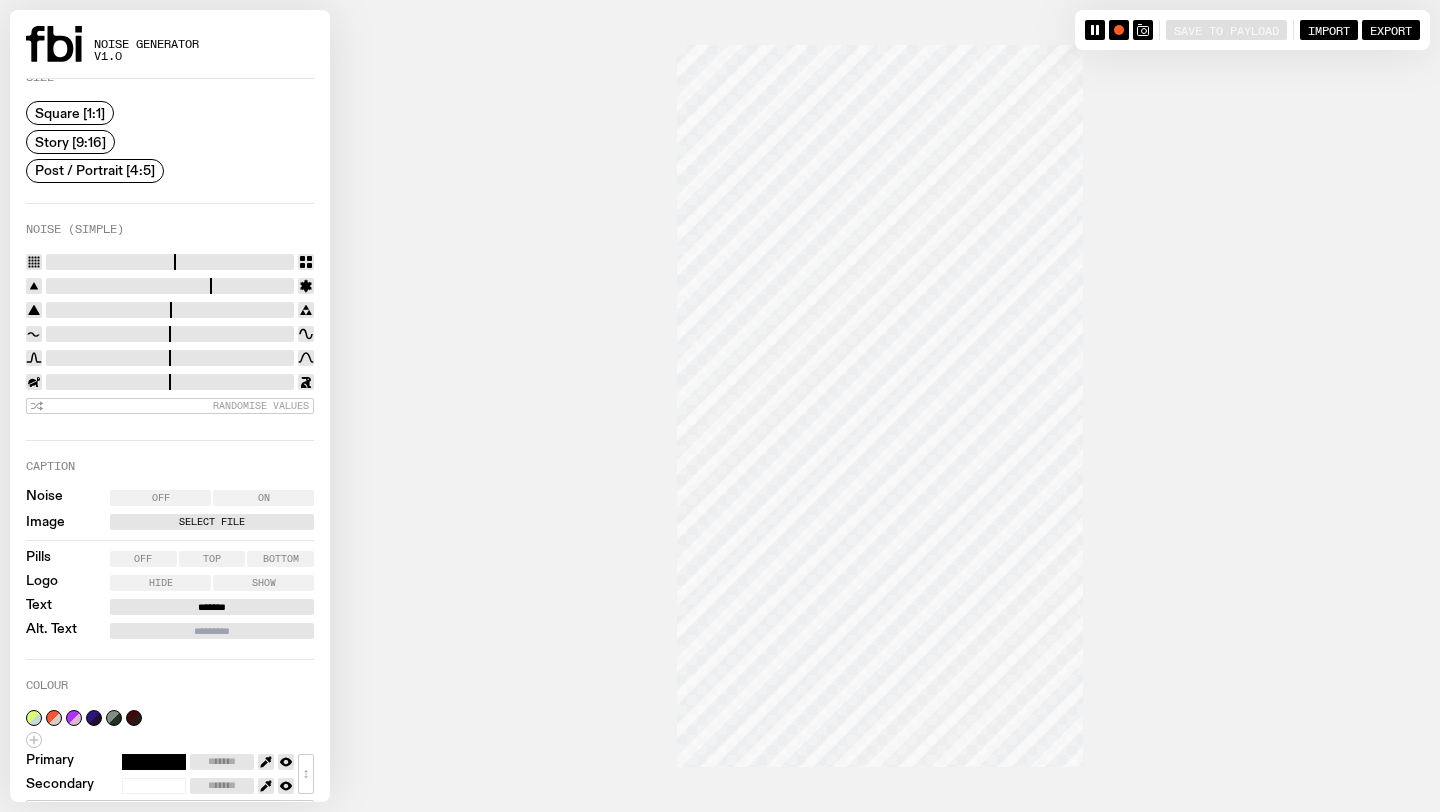 scroll, scrollTop: 231, scrollLeft: 0, axis: vertical 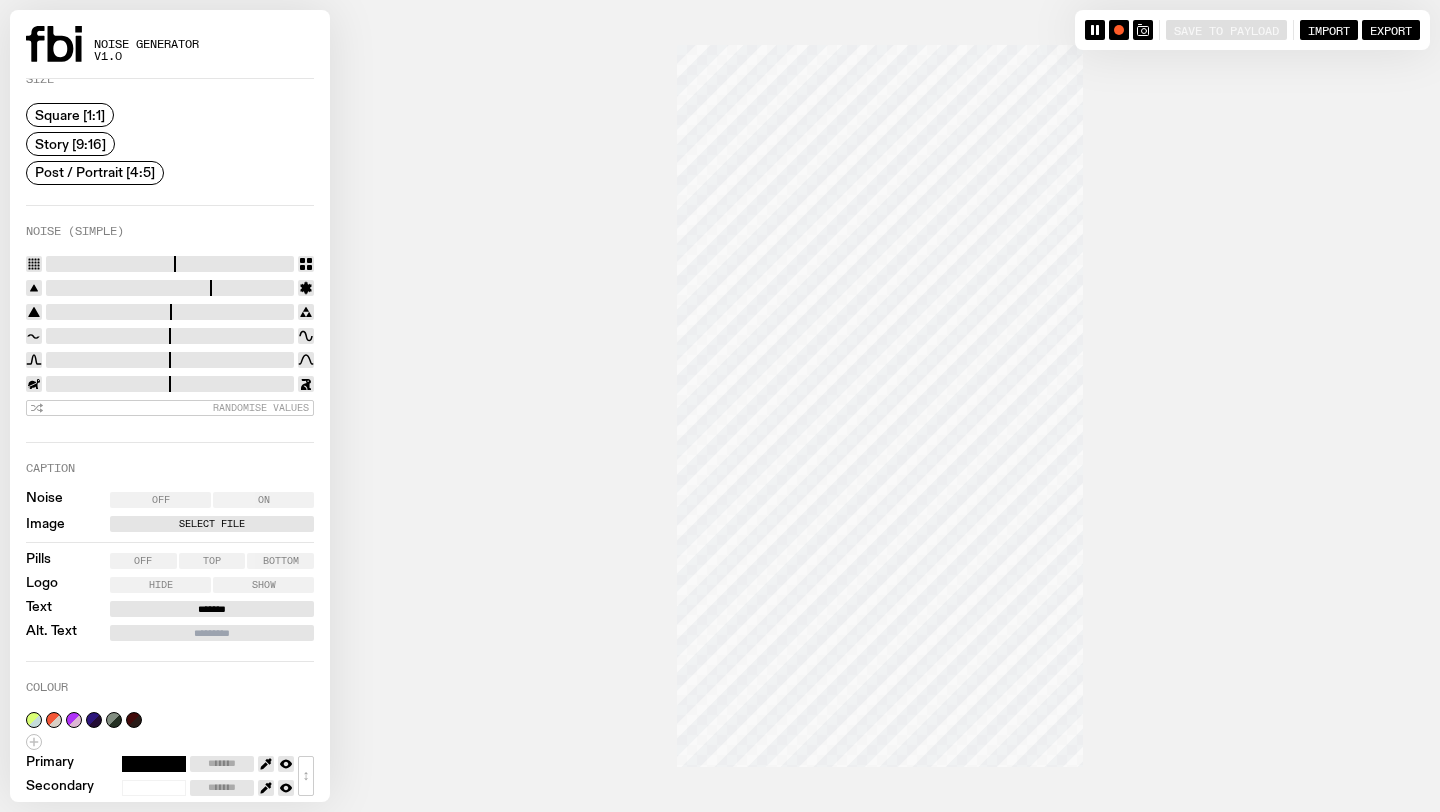 click on "Select File" at bounding box center [212, 524] 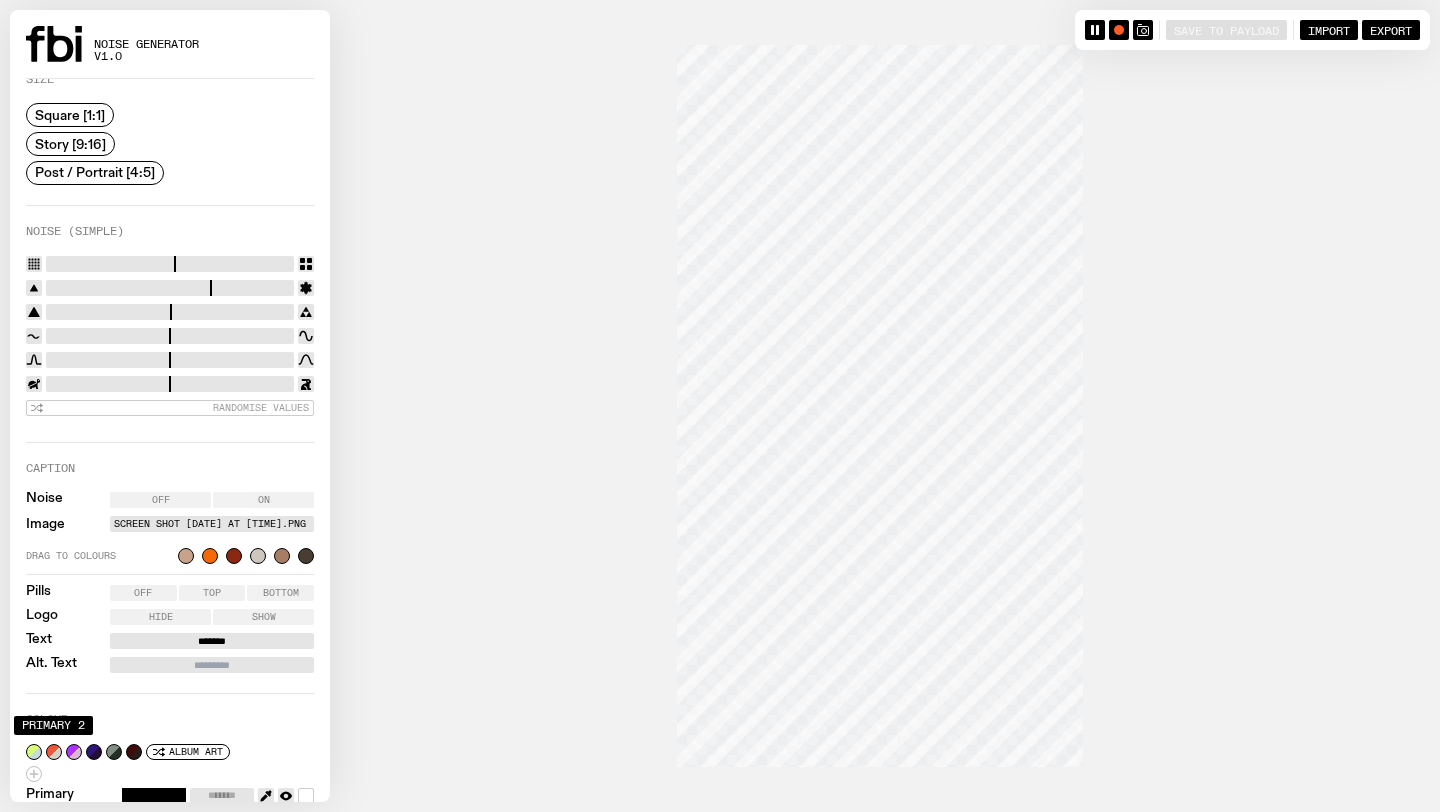 click 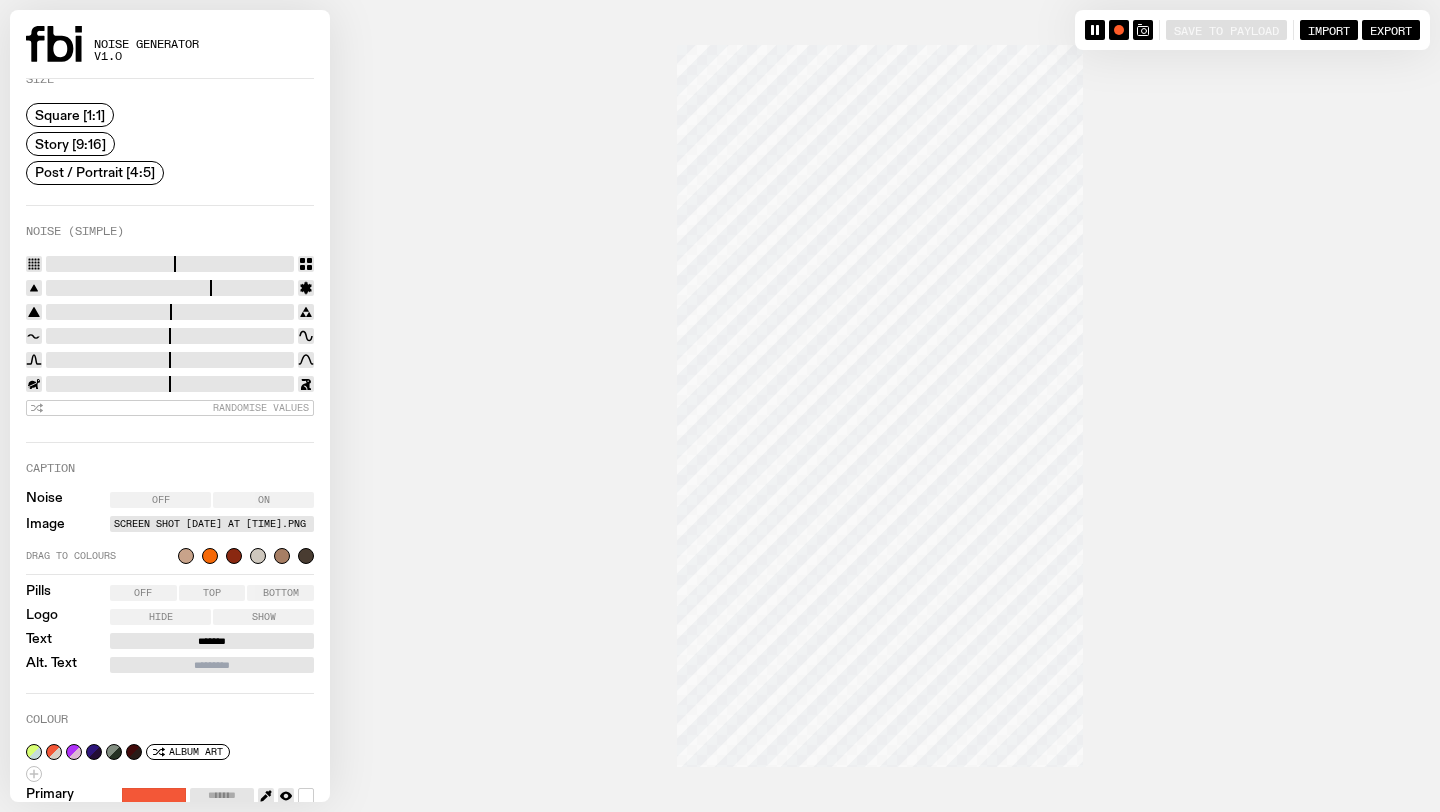 click on "*******" at bounding box center (212, 641) 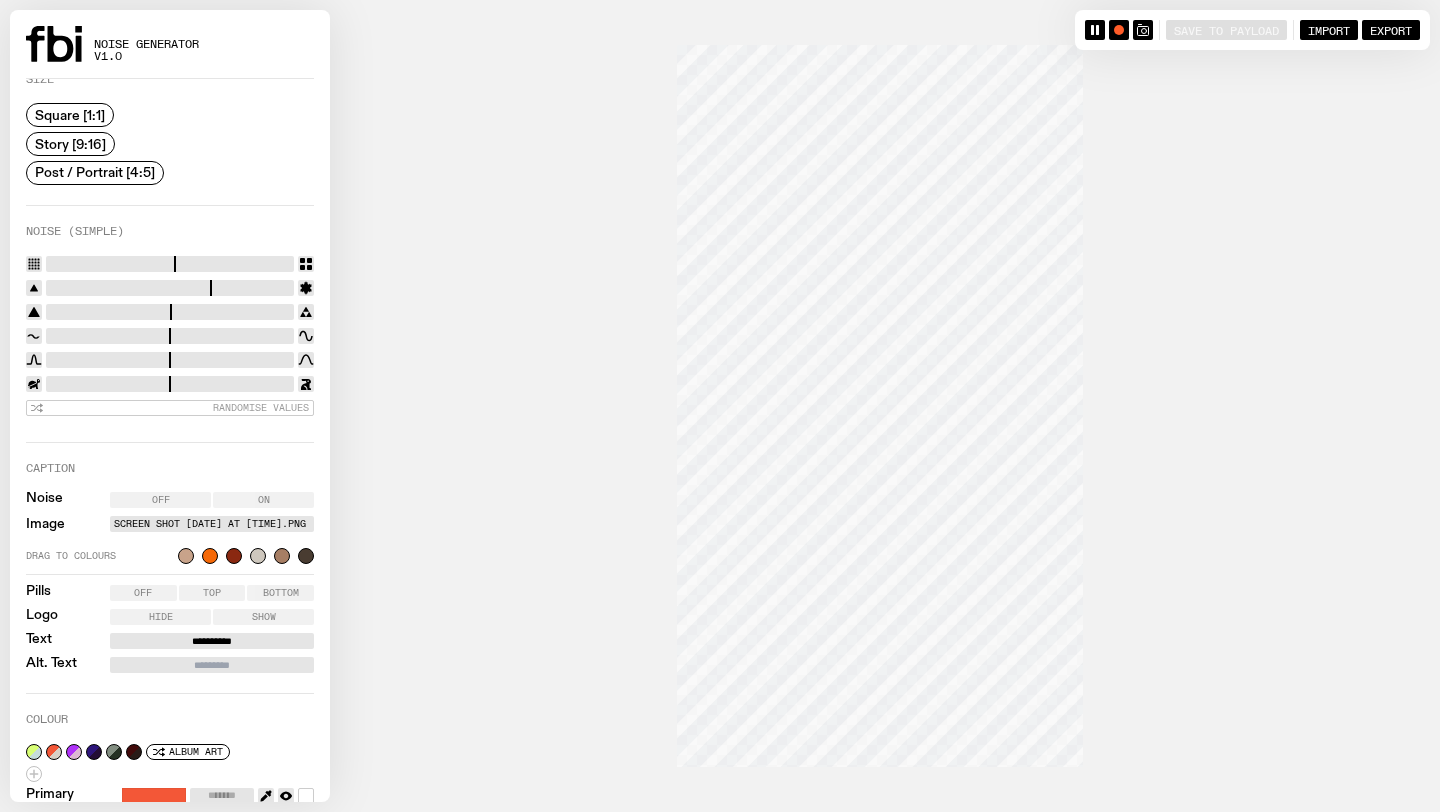 type on "**********" 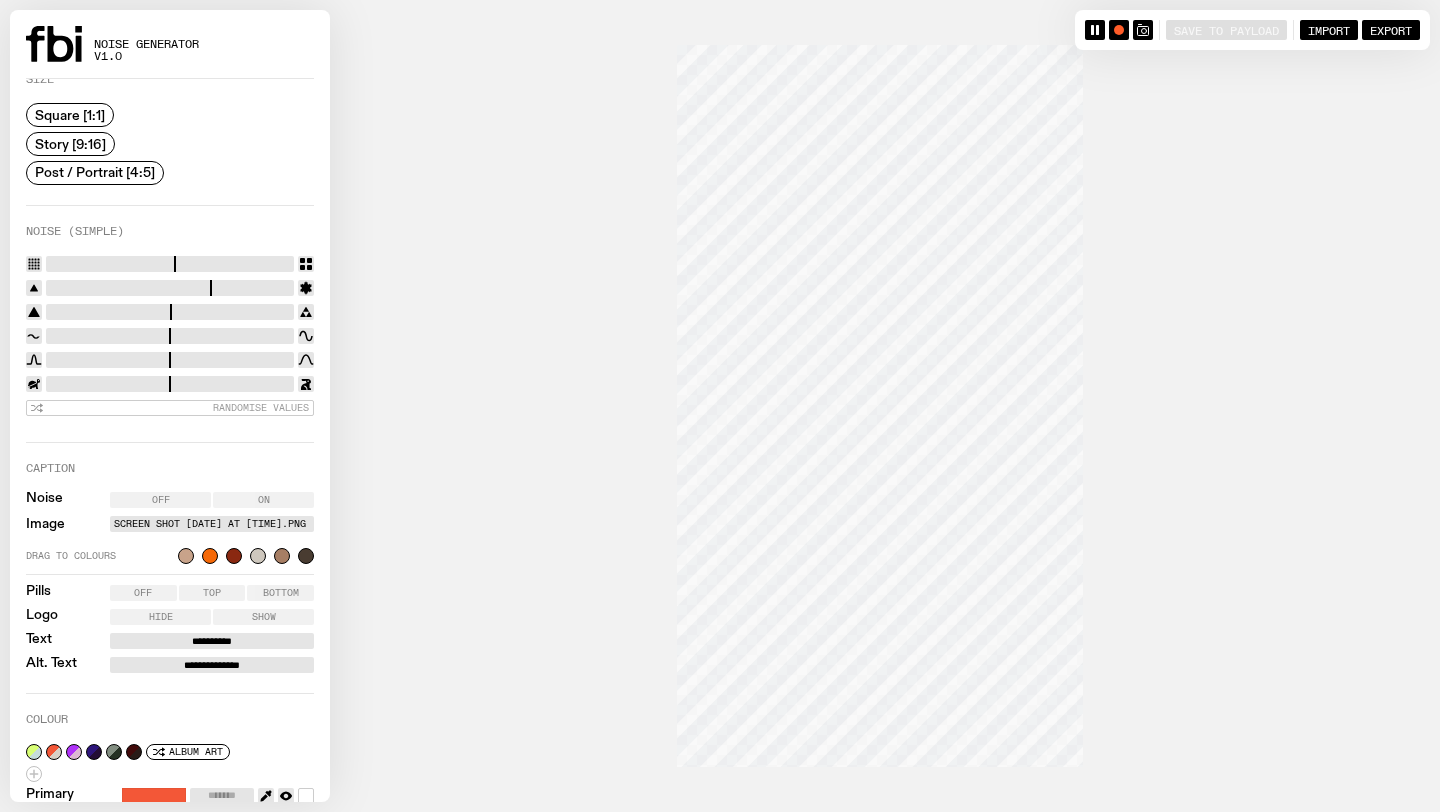 type on "**********" 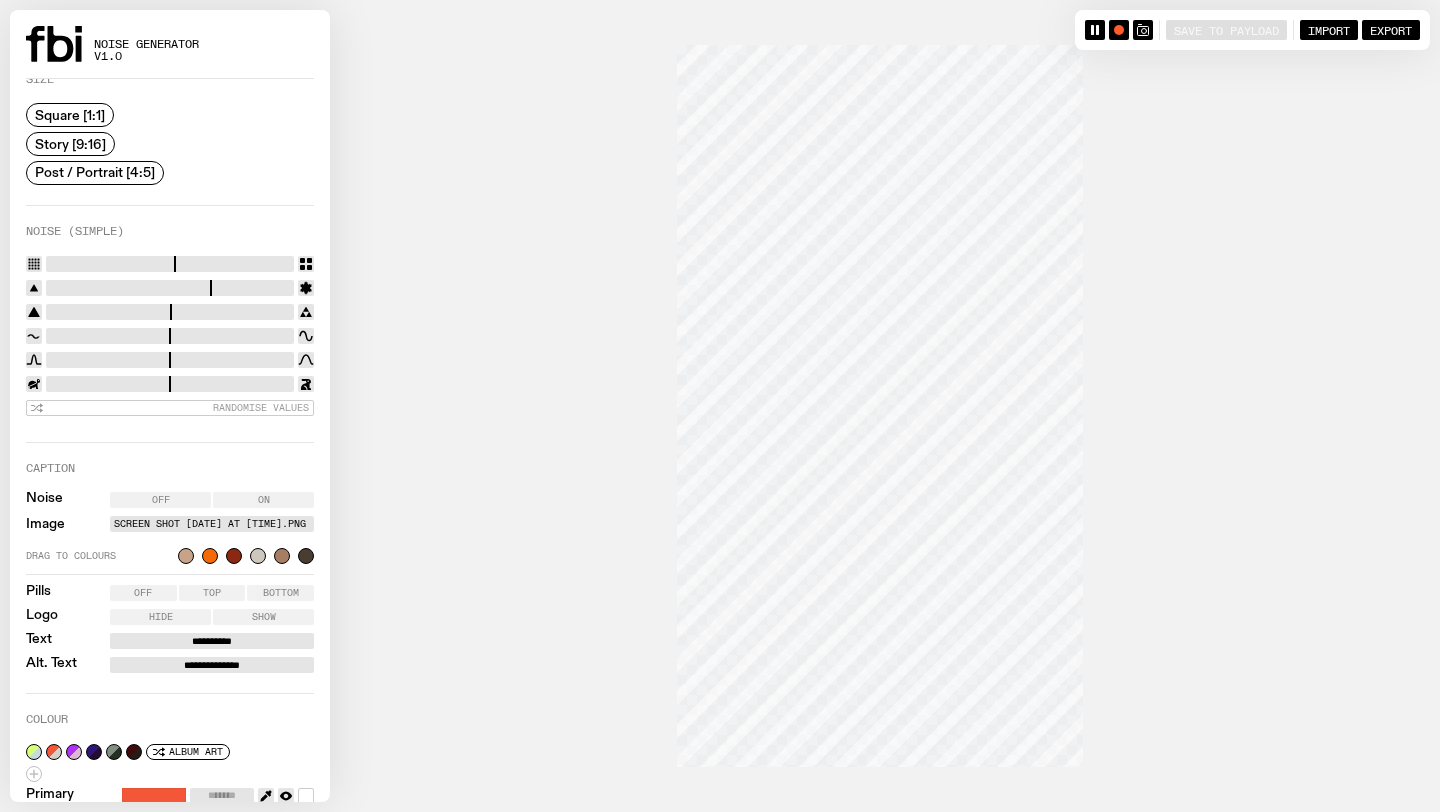 type on "*" 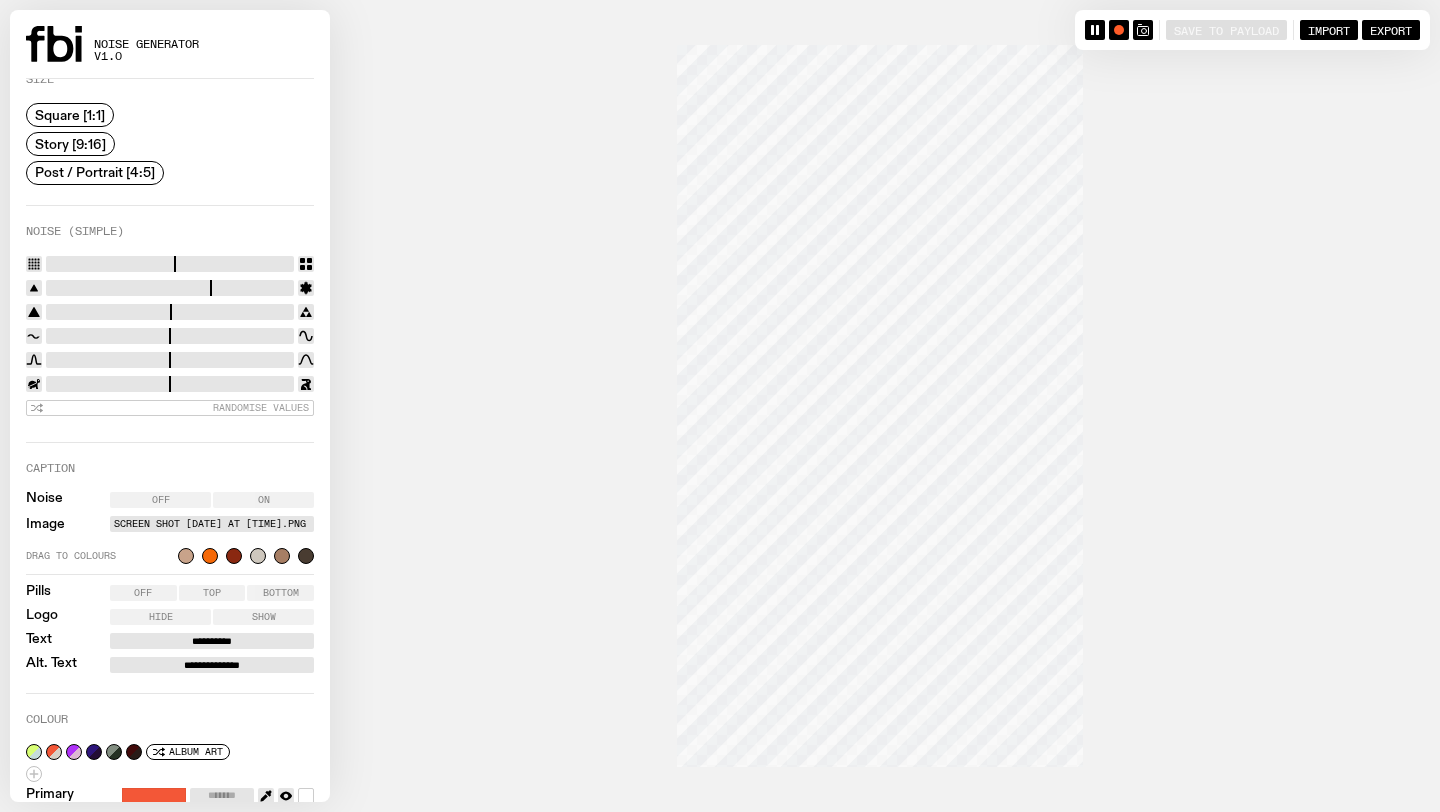 type on "****" 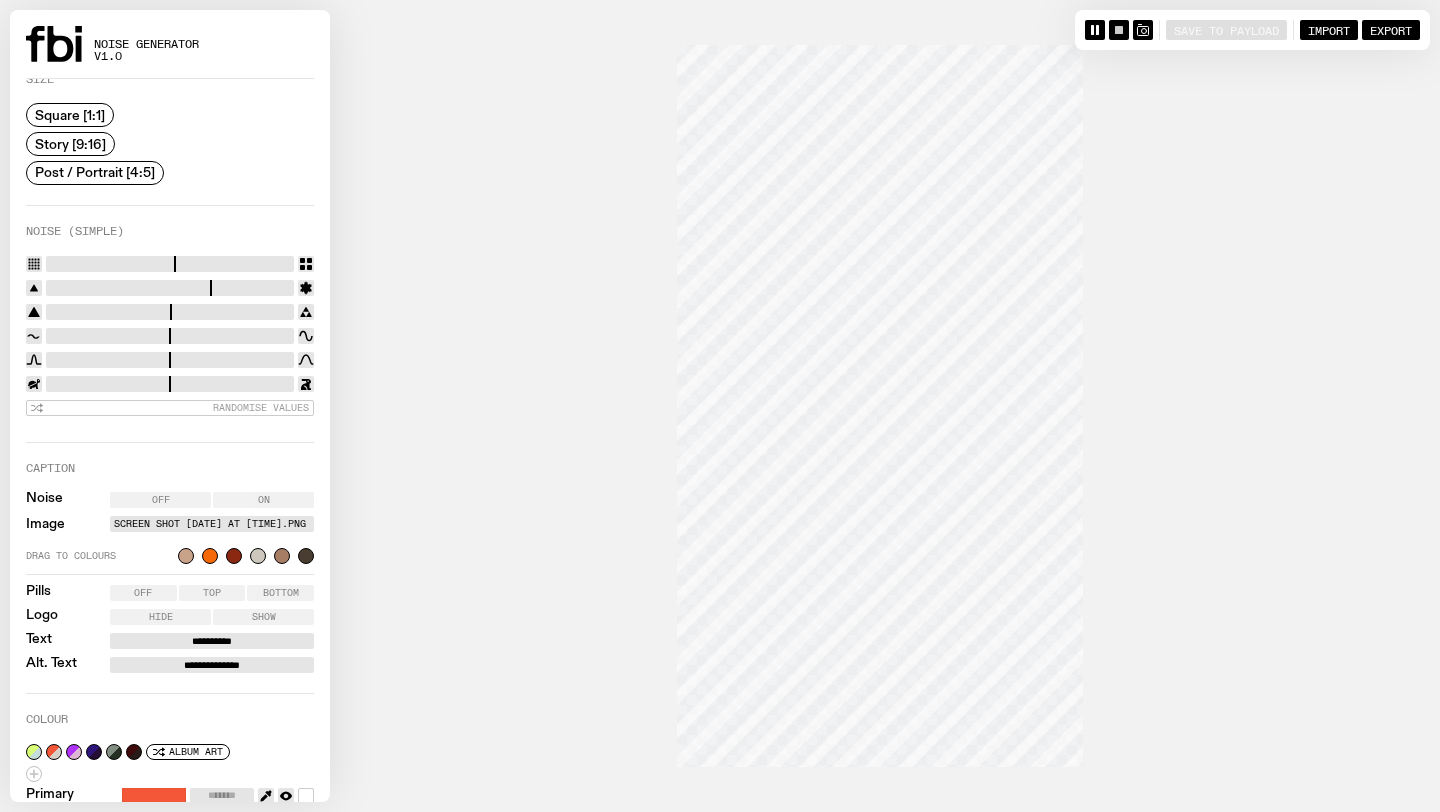 click 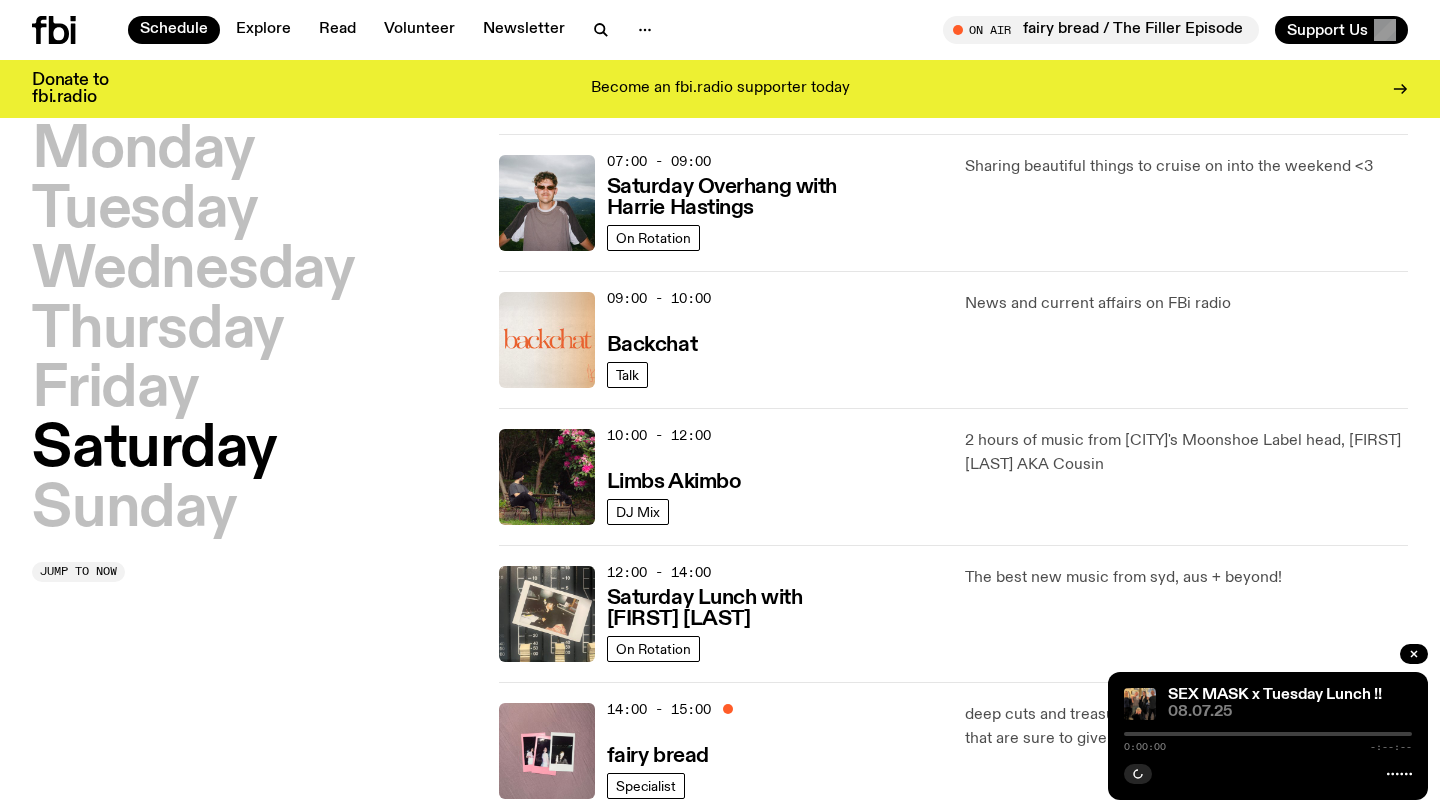 scroll, scrollTop: 427, scrollLeft: 0, axis: vertical 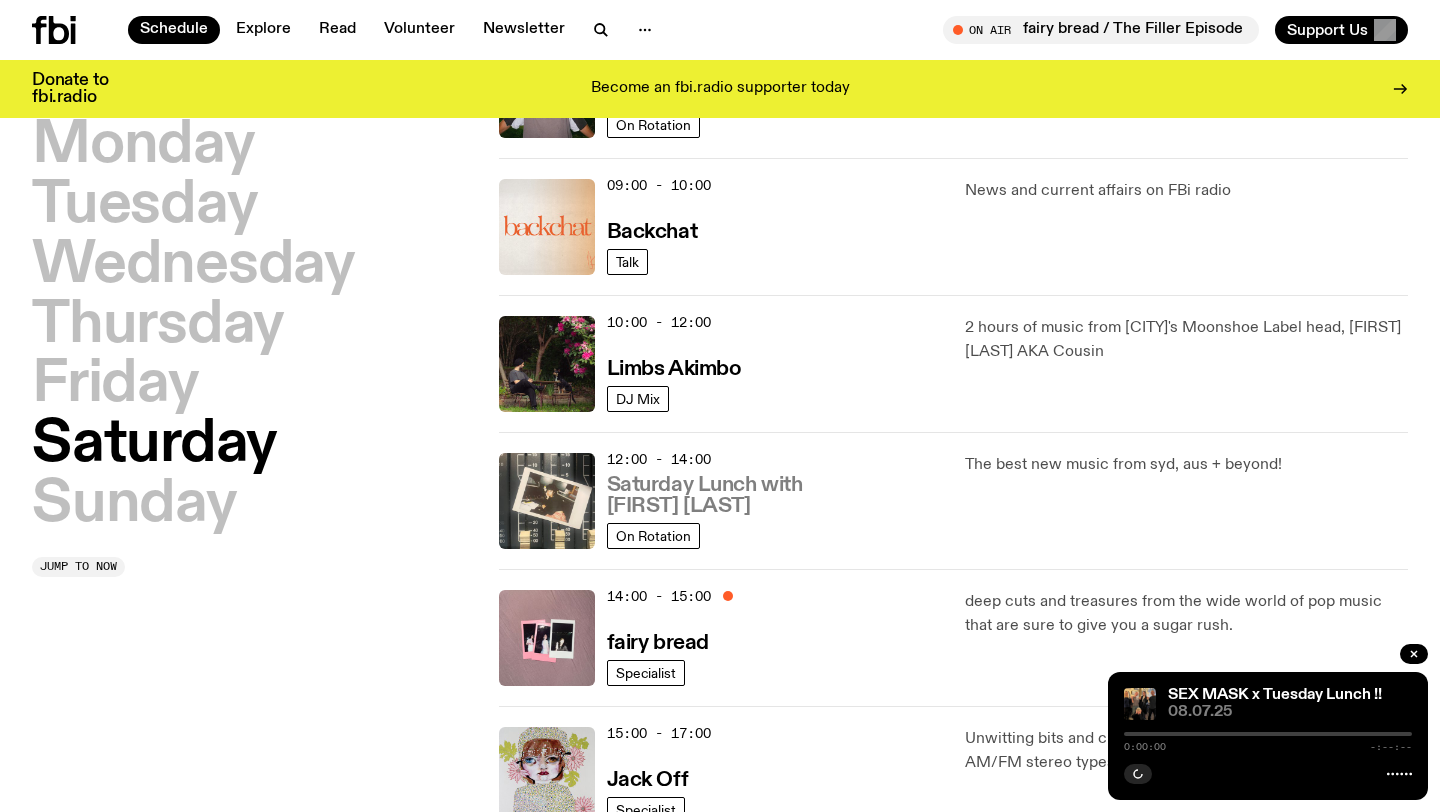 click on "Saturday Lunch with [FIRST] [LAST]" at bounding box center [774, 496] 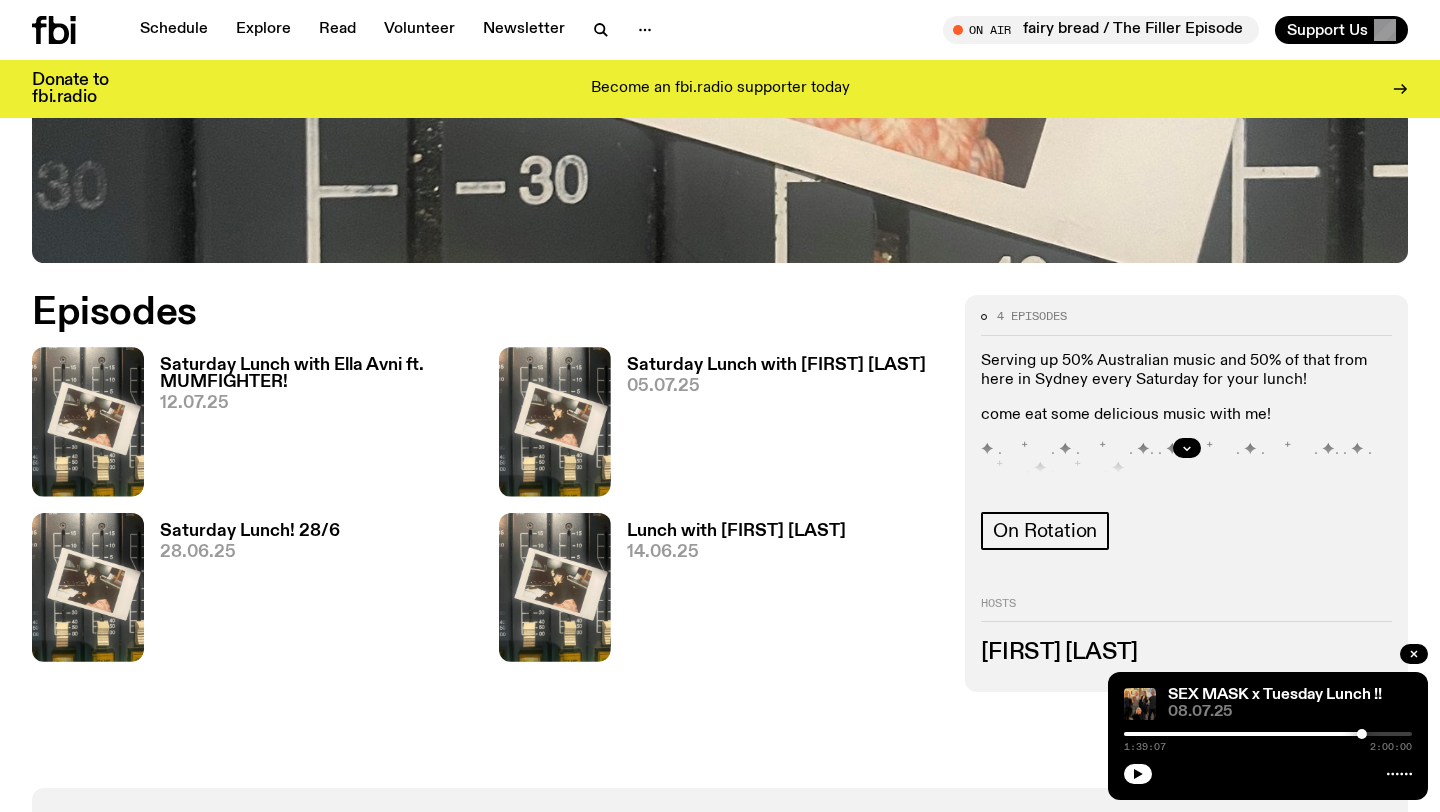 scroll, scrollTop: 886, scrollLeft: 0, axis: vertical 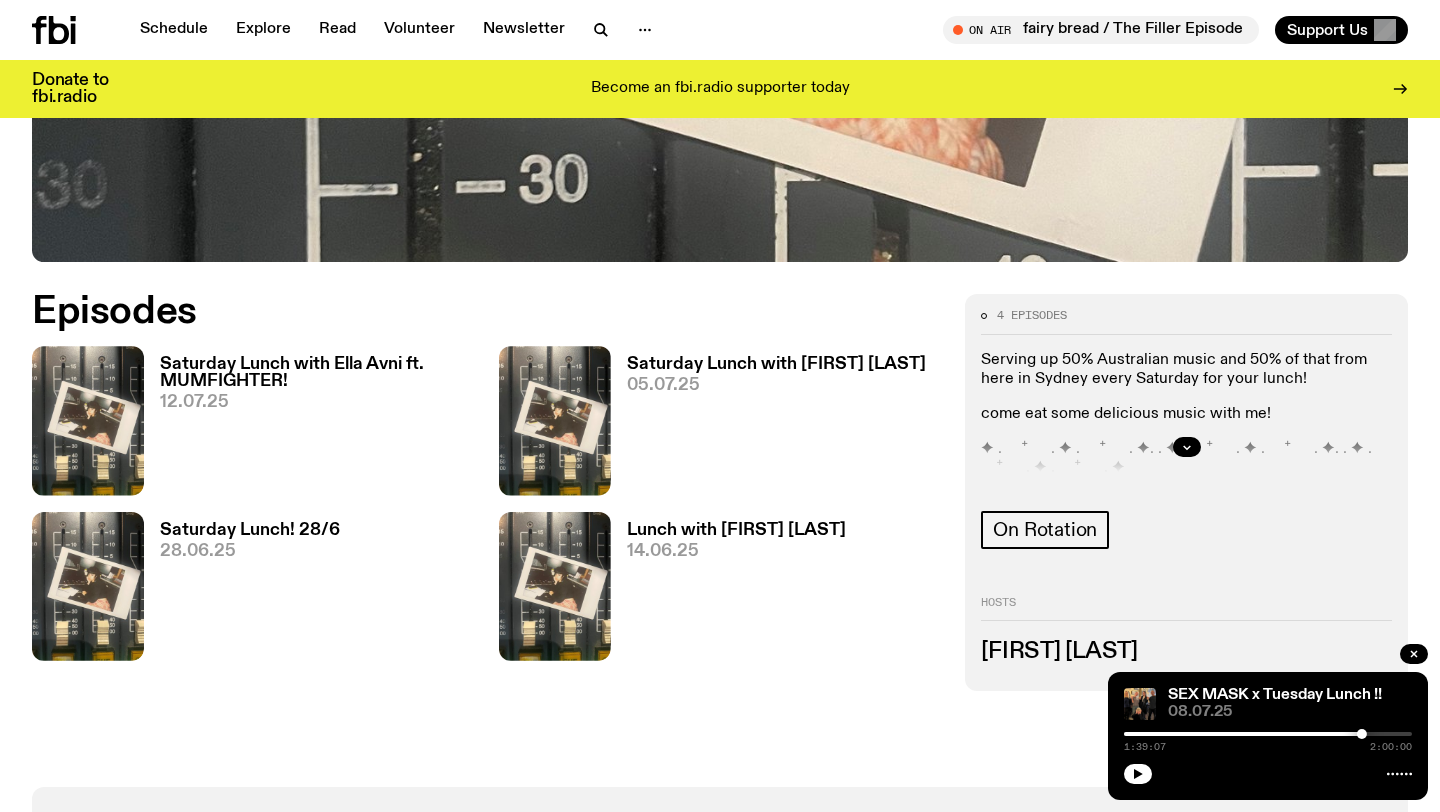 click on "Saturday Lunch with Ella Avni ft. MUMFIGHTER!" at bounding box center (317, 373) 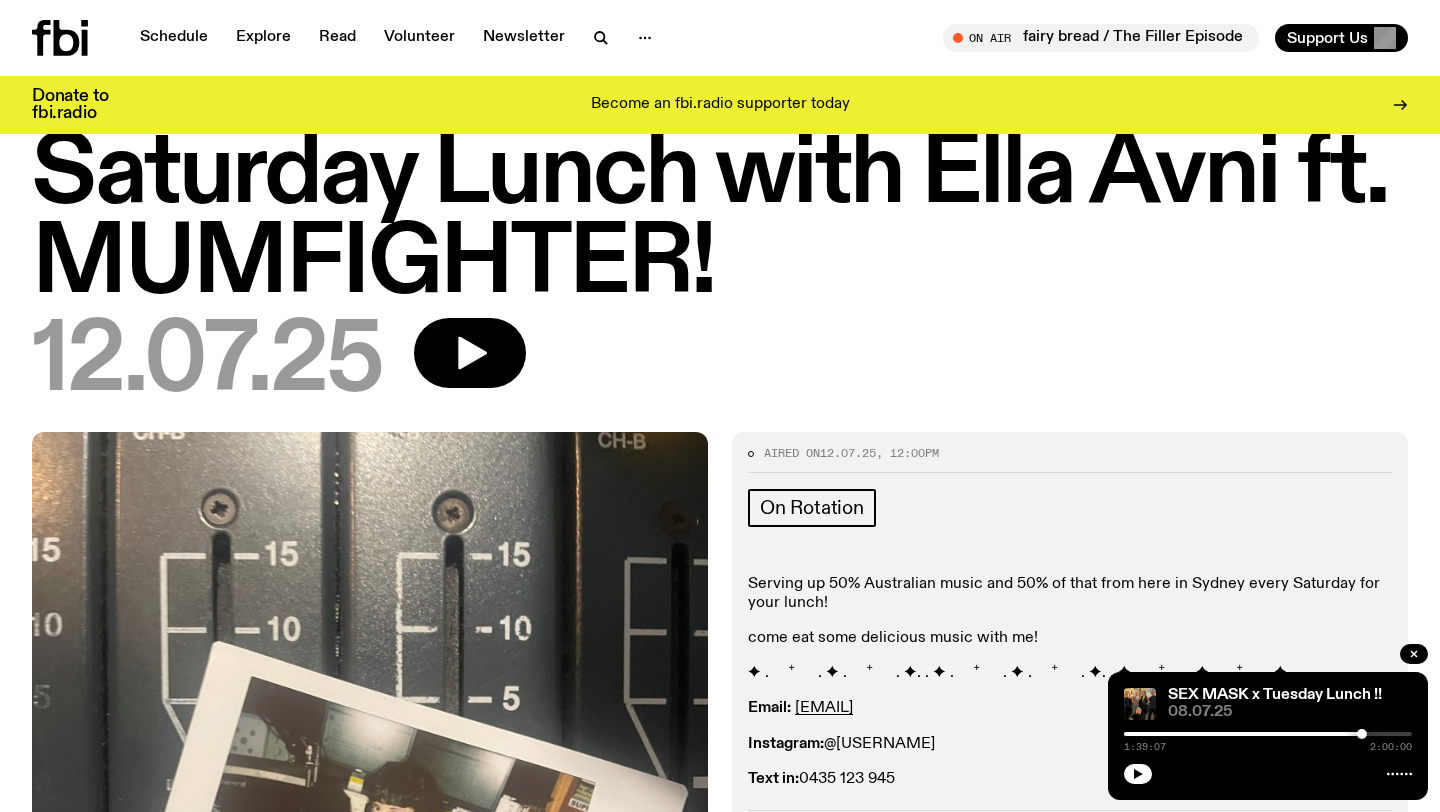 scroll, scrollTop: 0, scrollLeft: 0, axis: both 